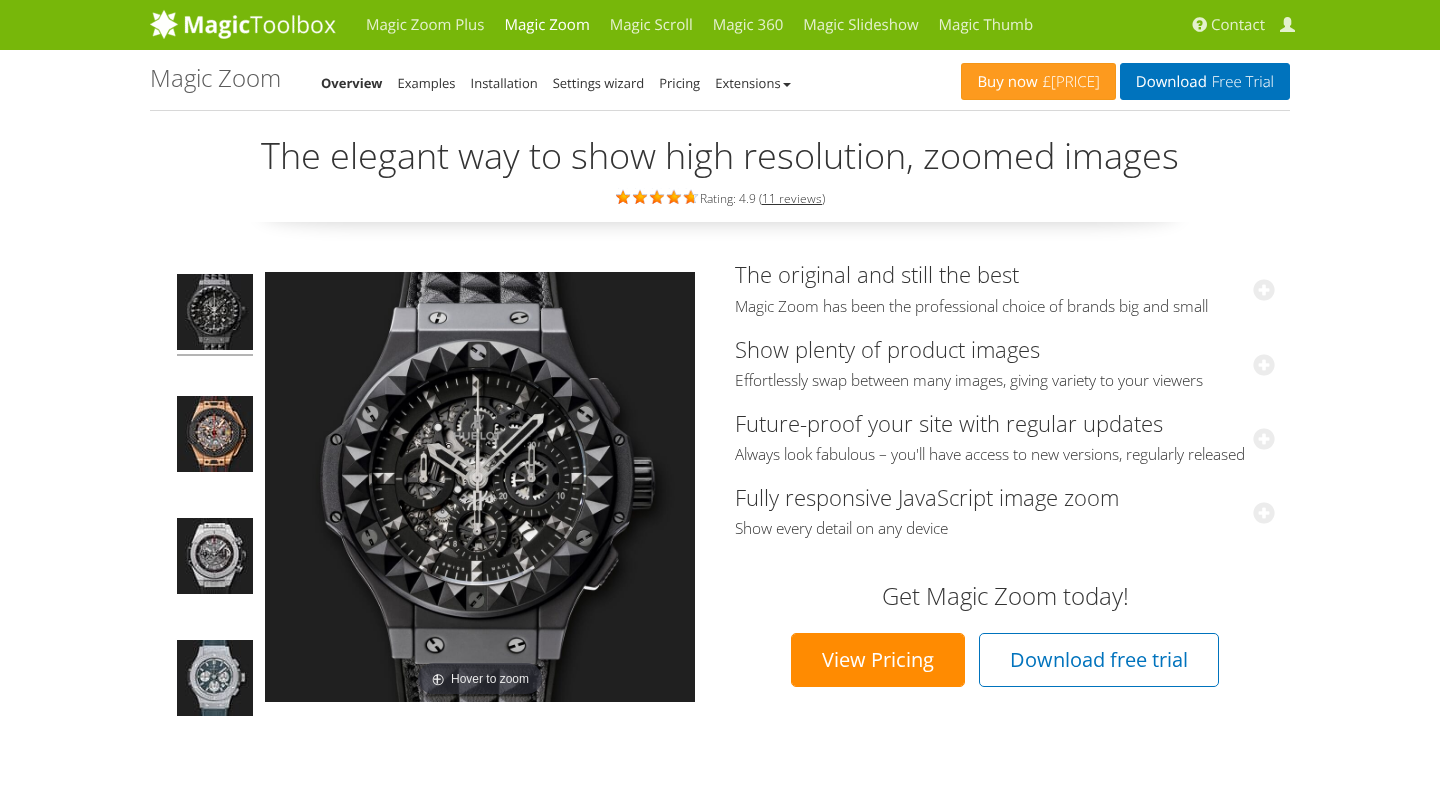 scroll, scrollTop: 0, scrollLeft: 0, axis: both 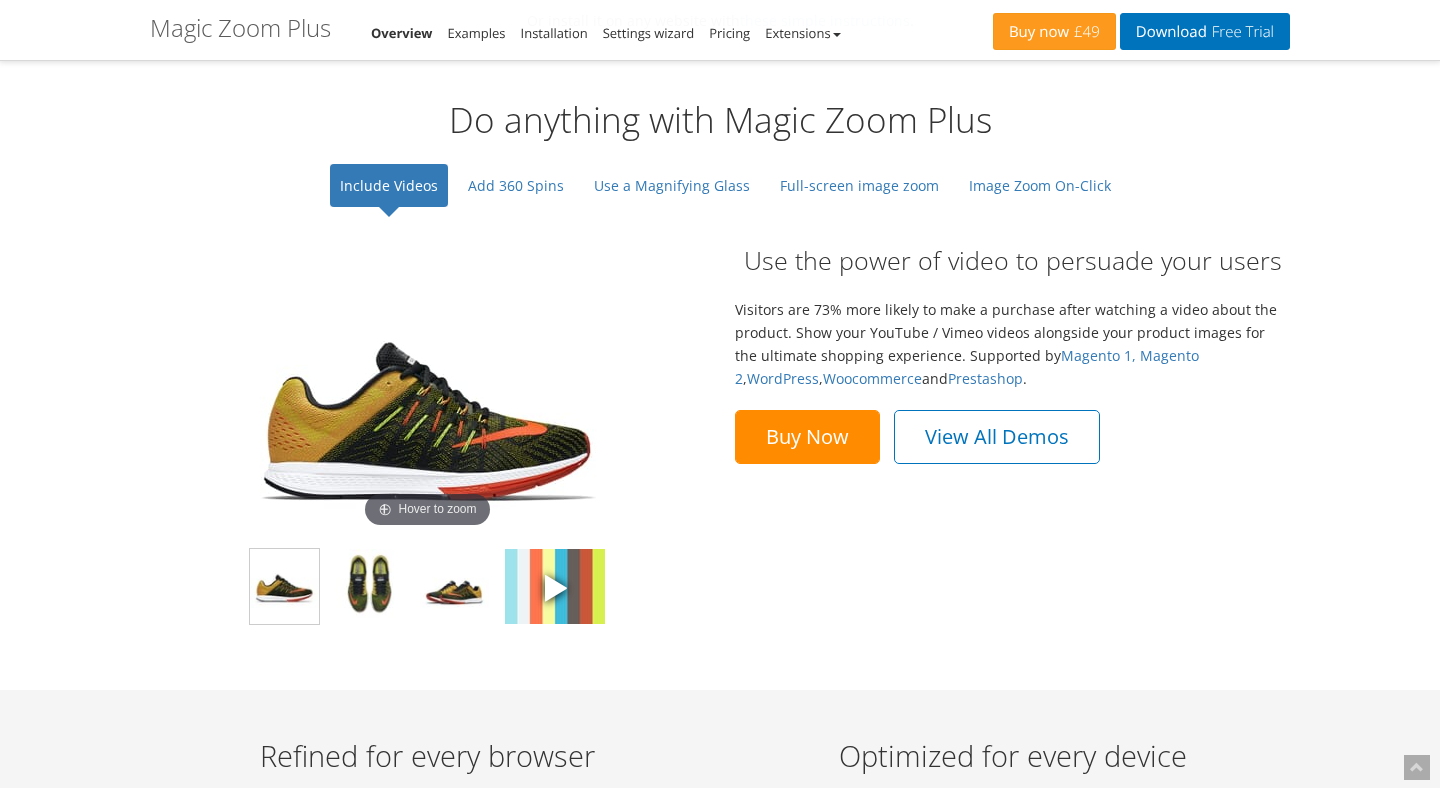 click on "Buy Now" at bounding box center (807, 437) 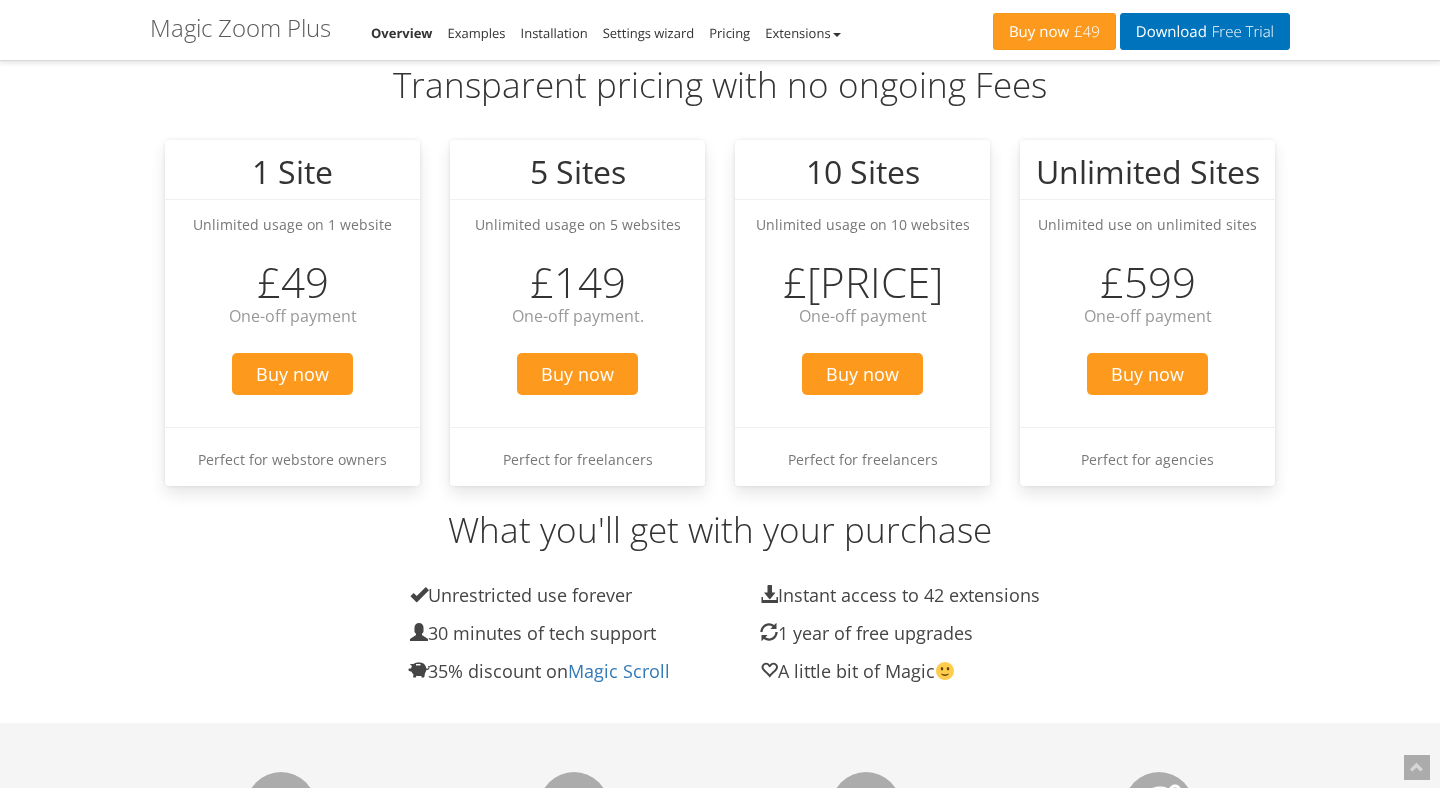 scroll, scrollTop: 2314, scrollLeft: 0, axis: vertical 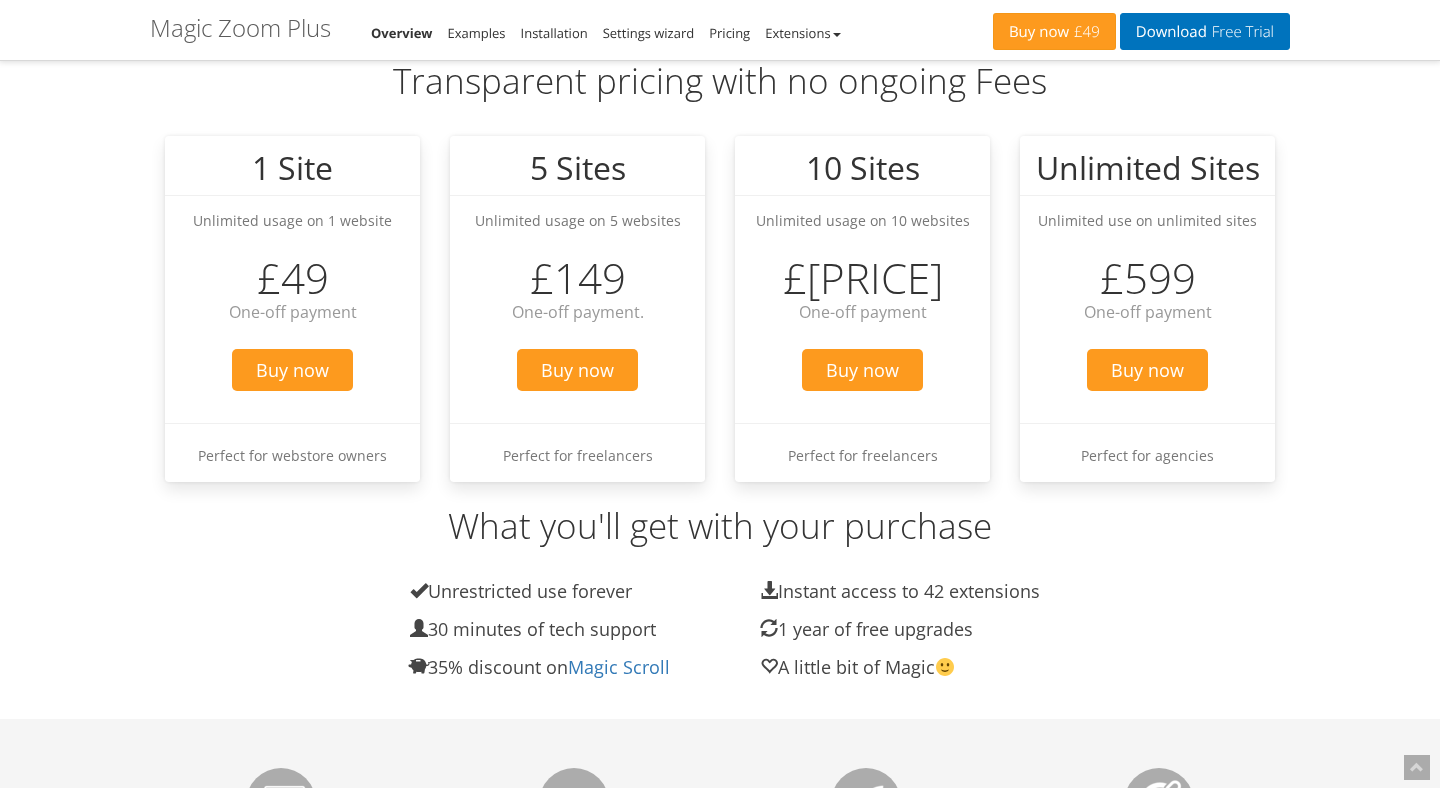 click on "Unrestricted use forever" at bounding box center (570, 591) 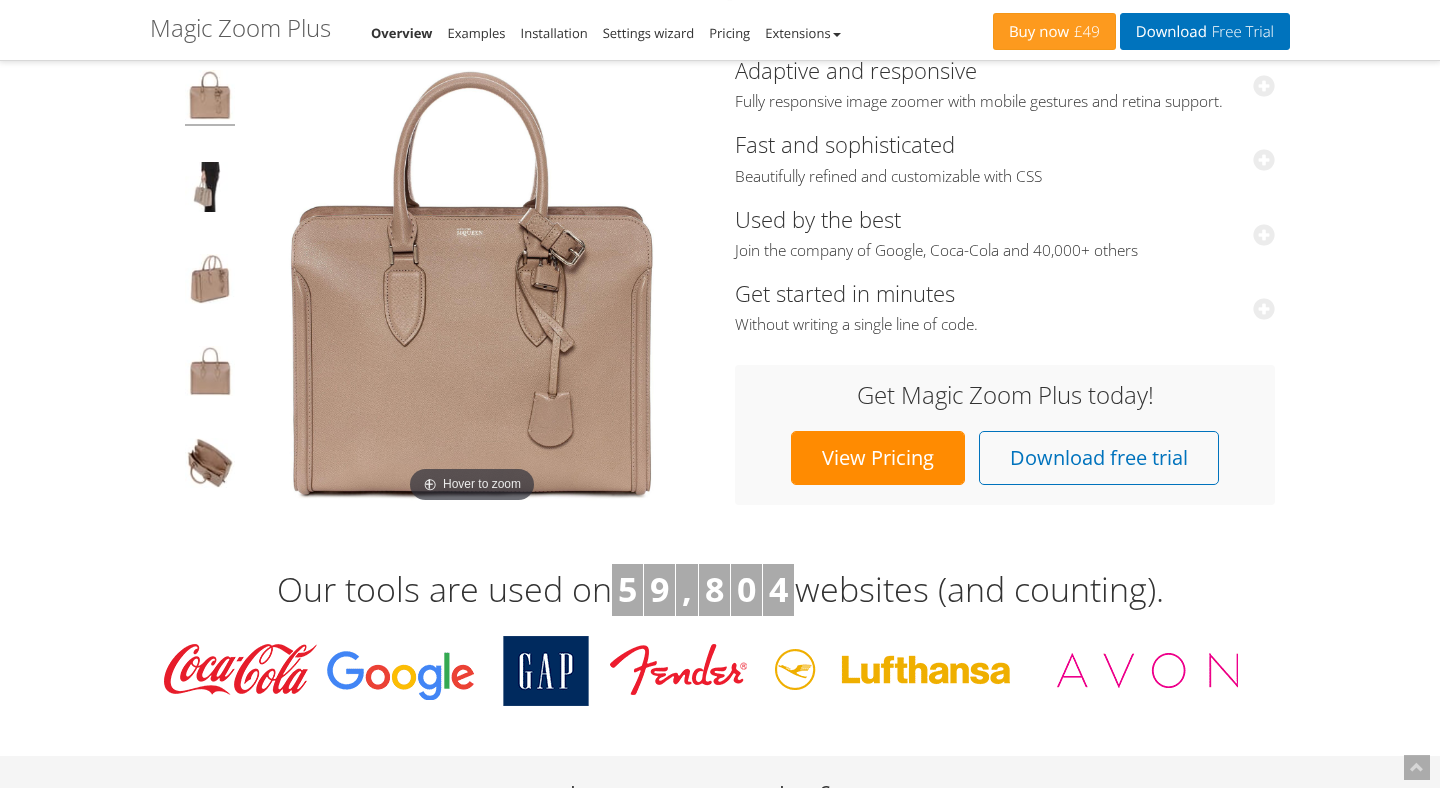 scroll, scrollTop: 0, scrollLeft: 0, axis: both 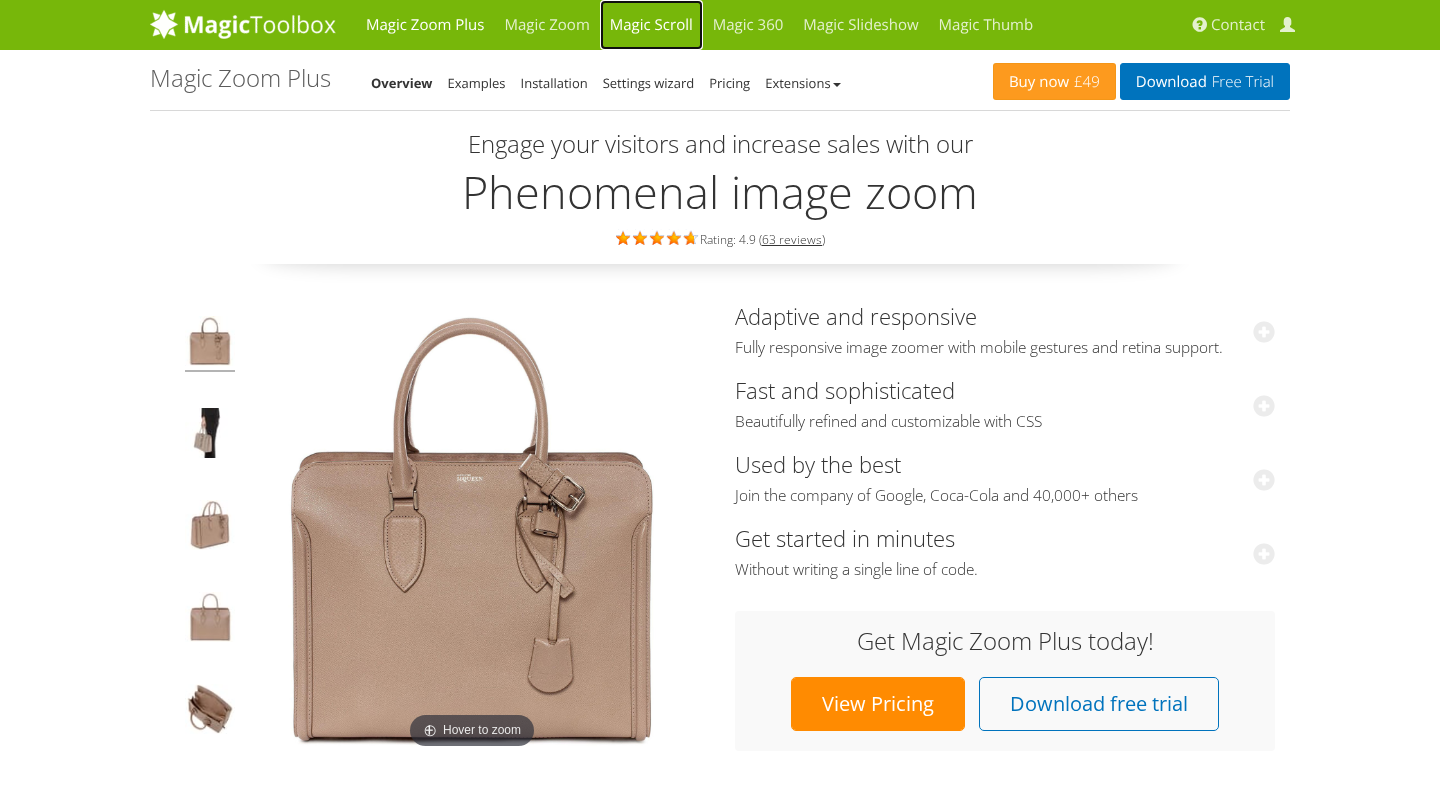 click on "Magic Scroll" at bounding box center (651, 25) 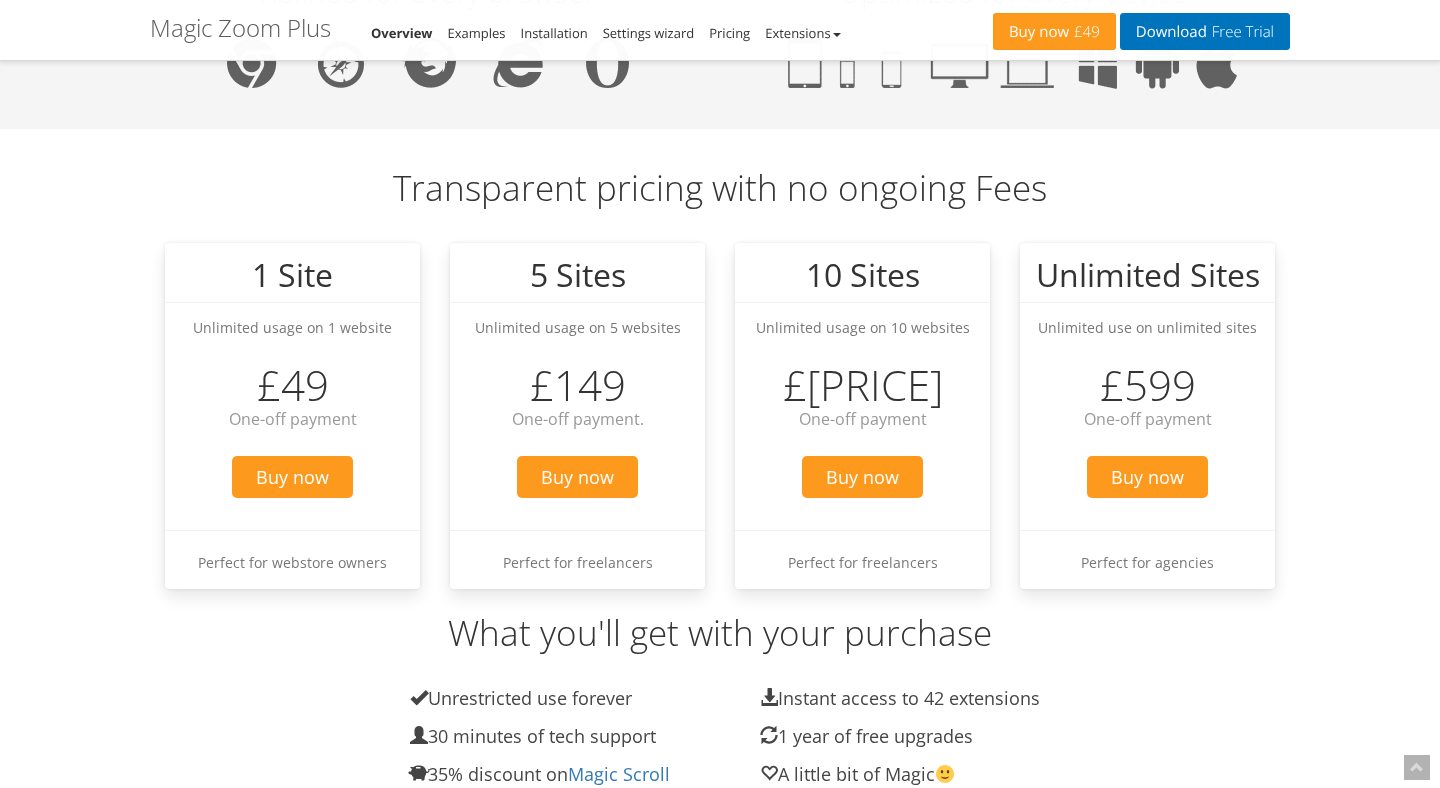 scroll, scrollTop: 2205, scrollLeft: 0, axis: vertical 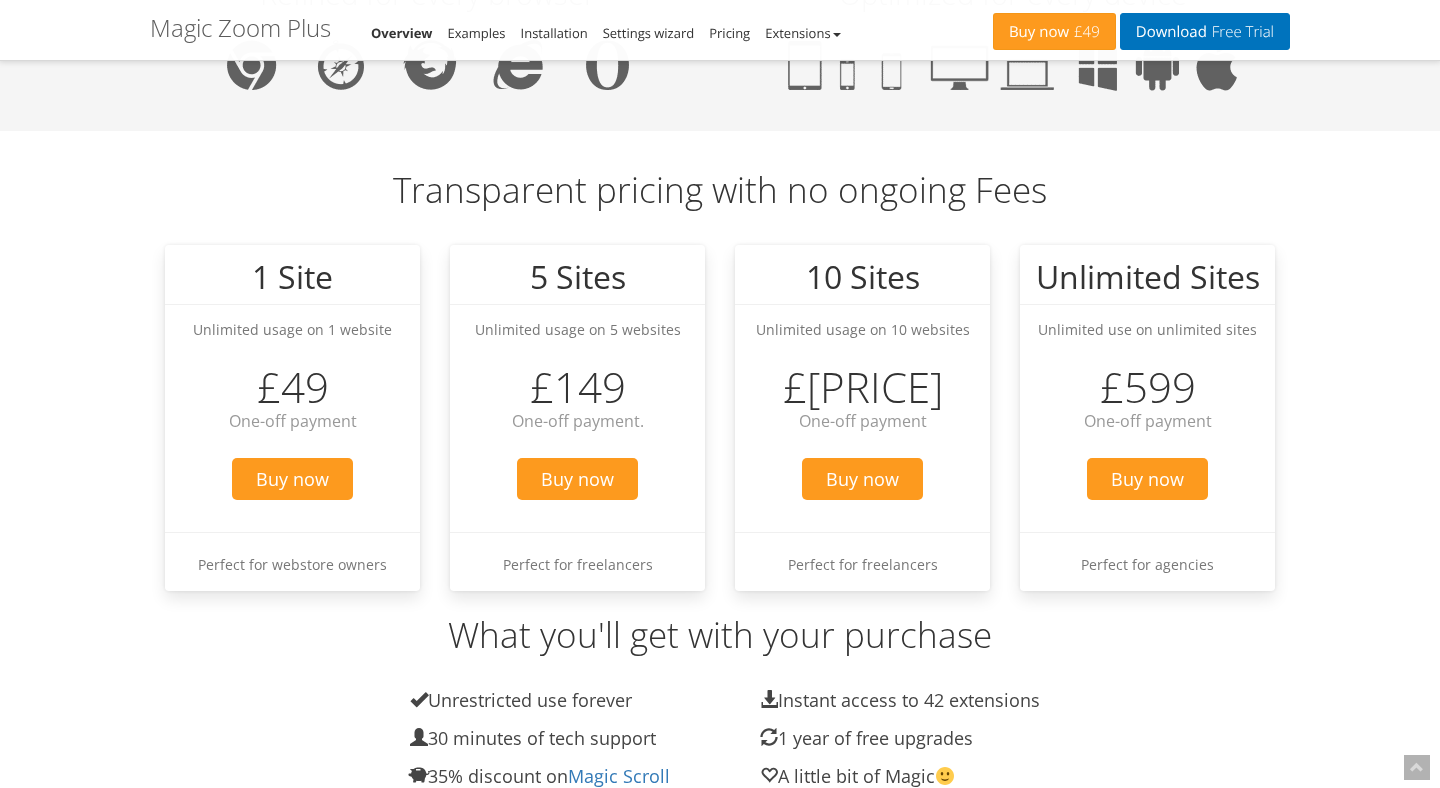 click on "Unrestricted use forever" at bounding box center (570, 700) 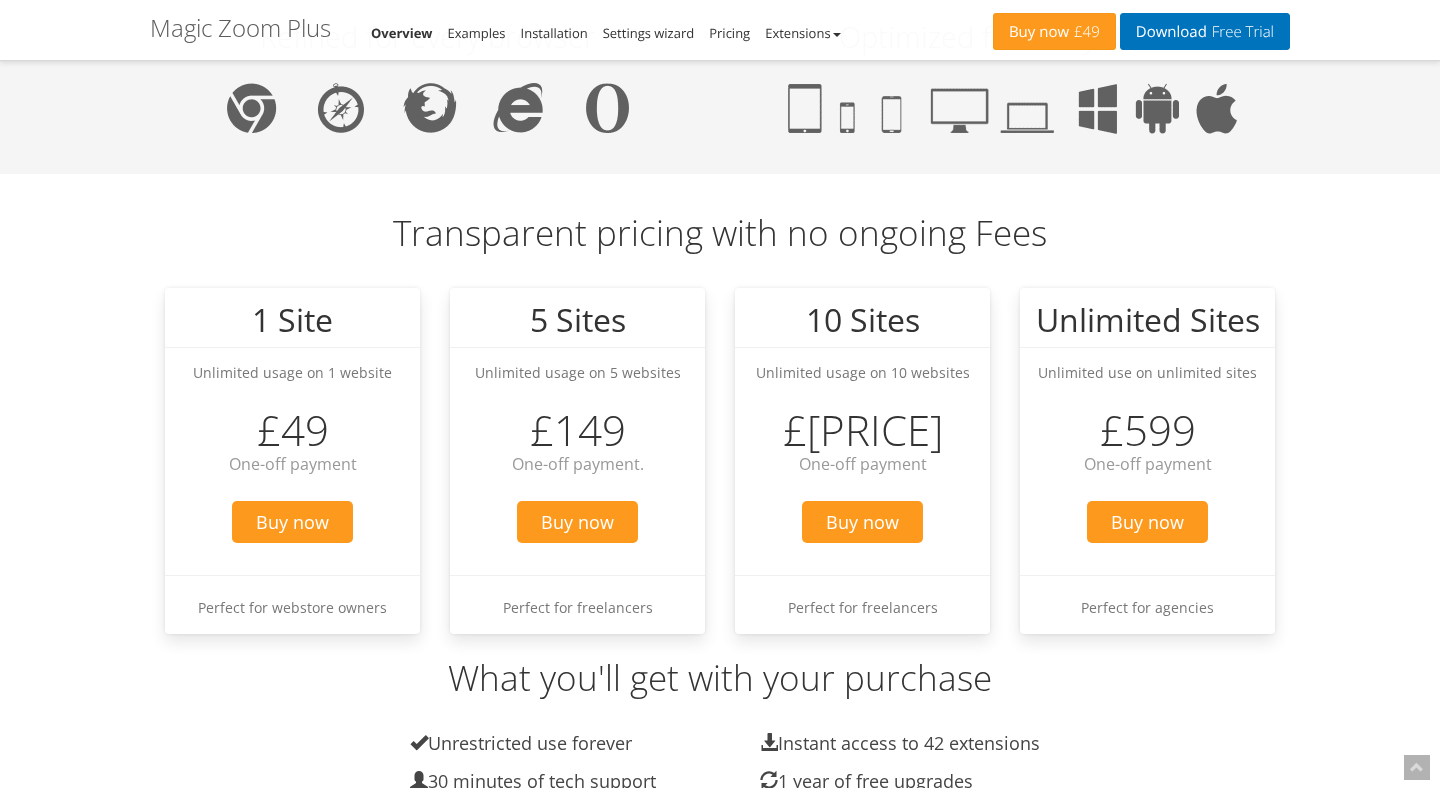 scroll, scrollTop: 2156, scrollLeft: 0, axis: vertical 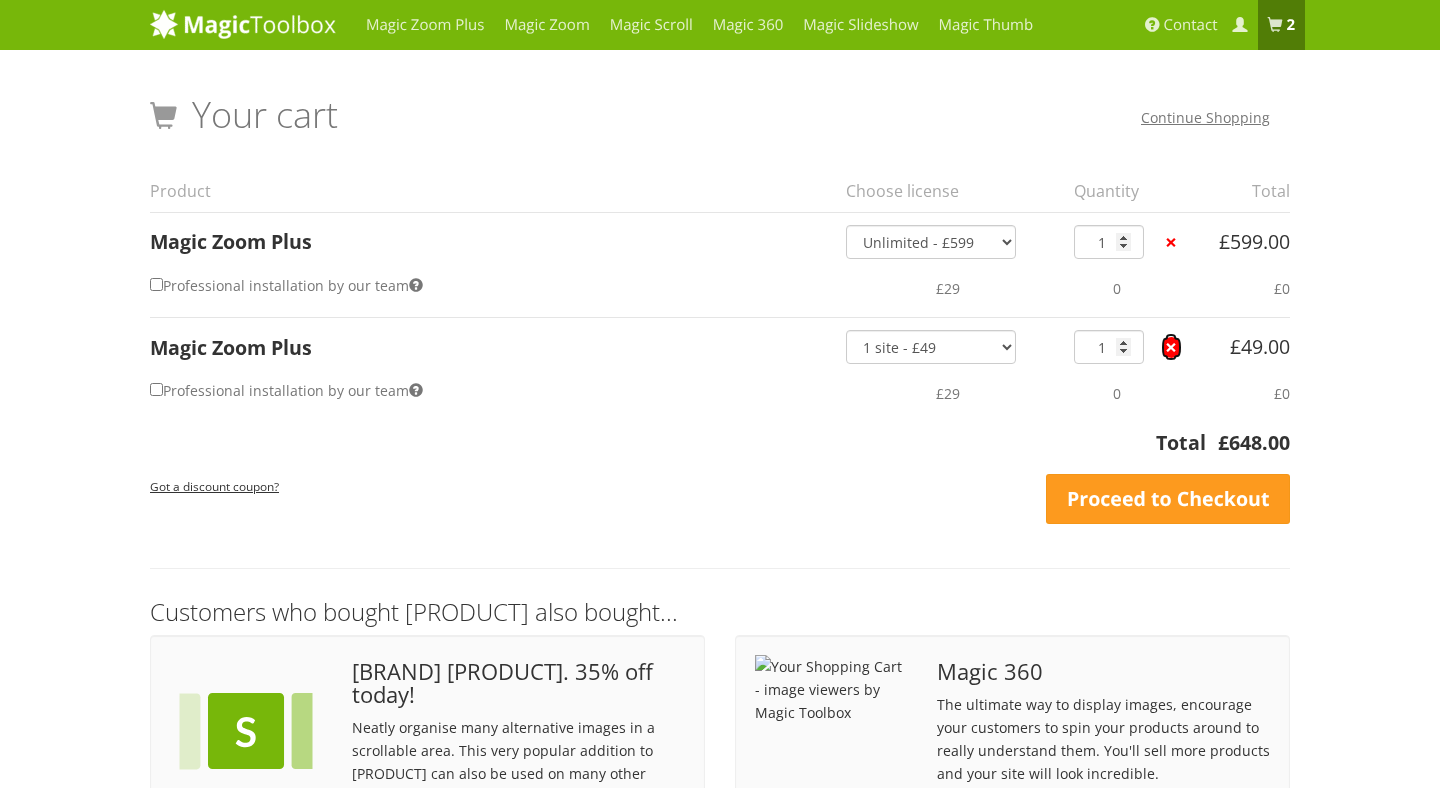 click on "×" at bounding box center (1171, 347) 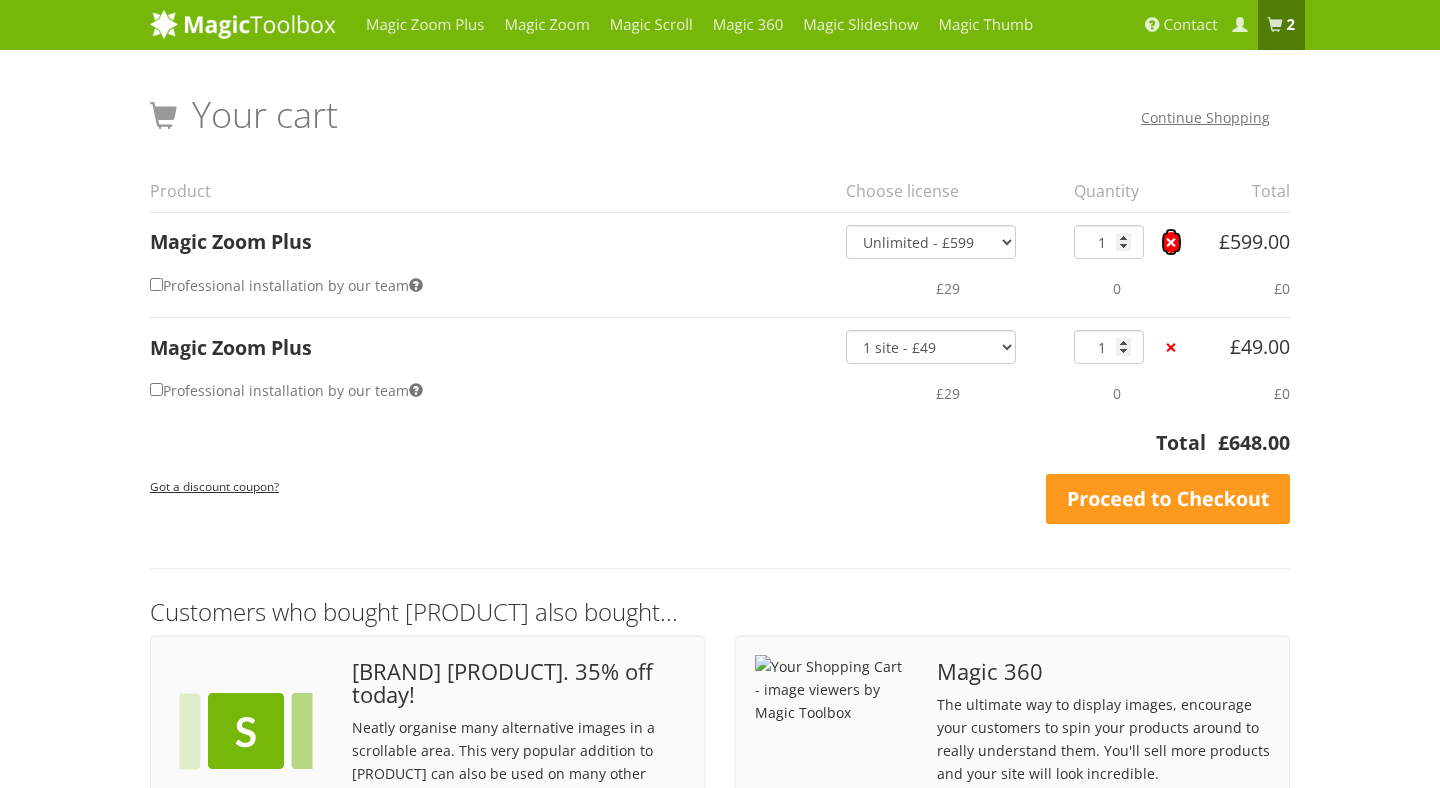 click on "×" at bounding box center (1171, 242) 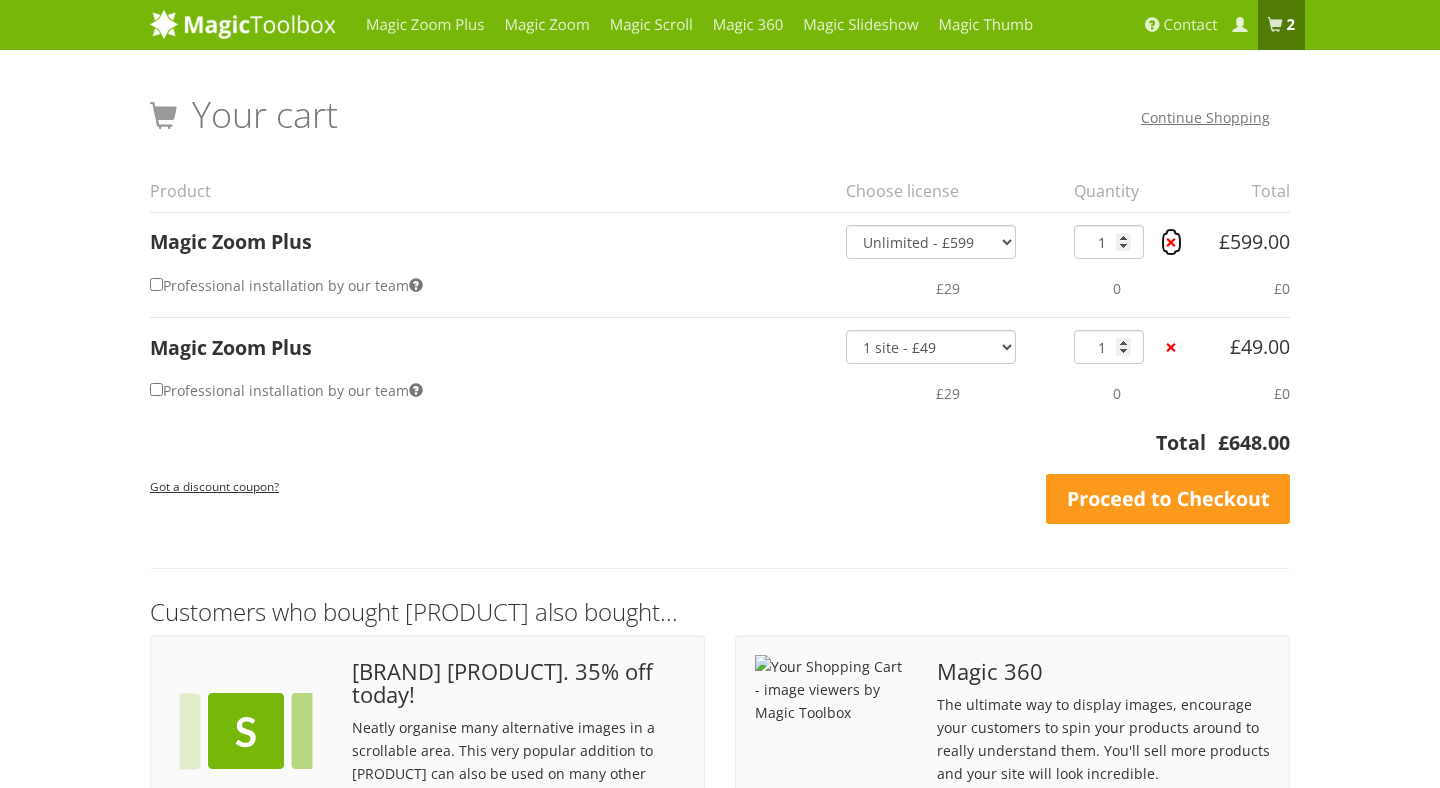 scroll, scrollTop: 271, scrollLeft: 0, axis: vertical 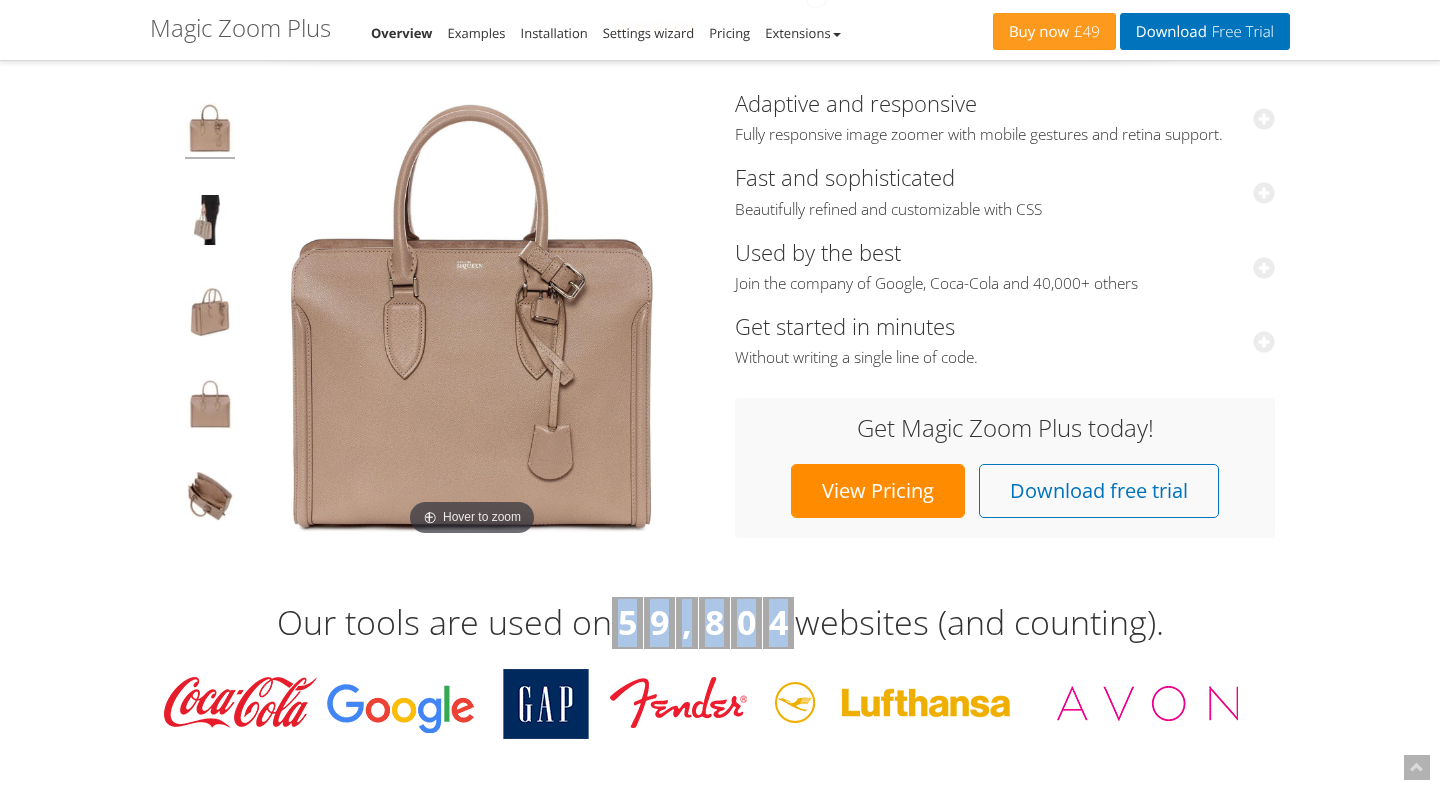 drag, startPoint x: 611, startPoint y: 614, endPoint x: 784, endPoint y: 615, distance: 173.00288 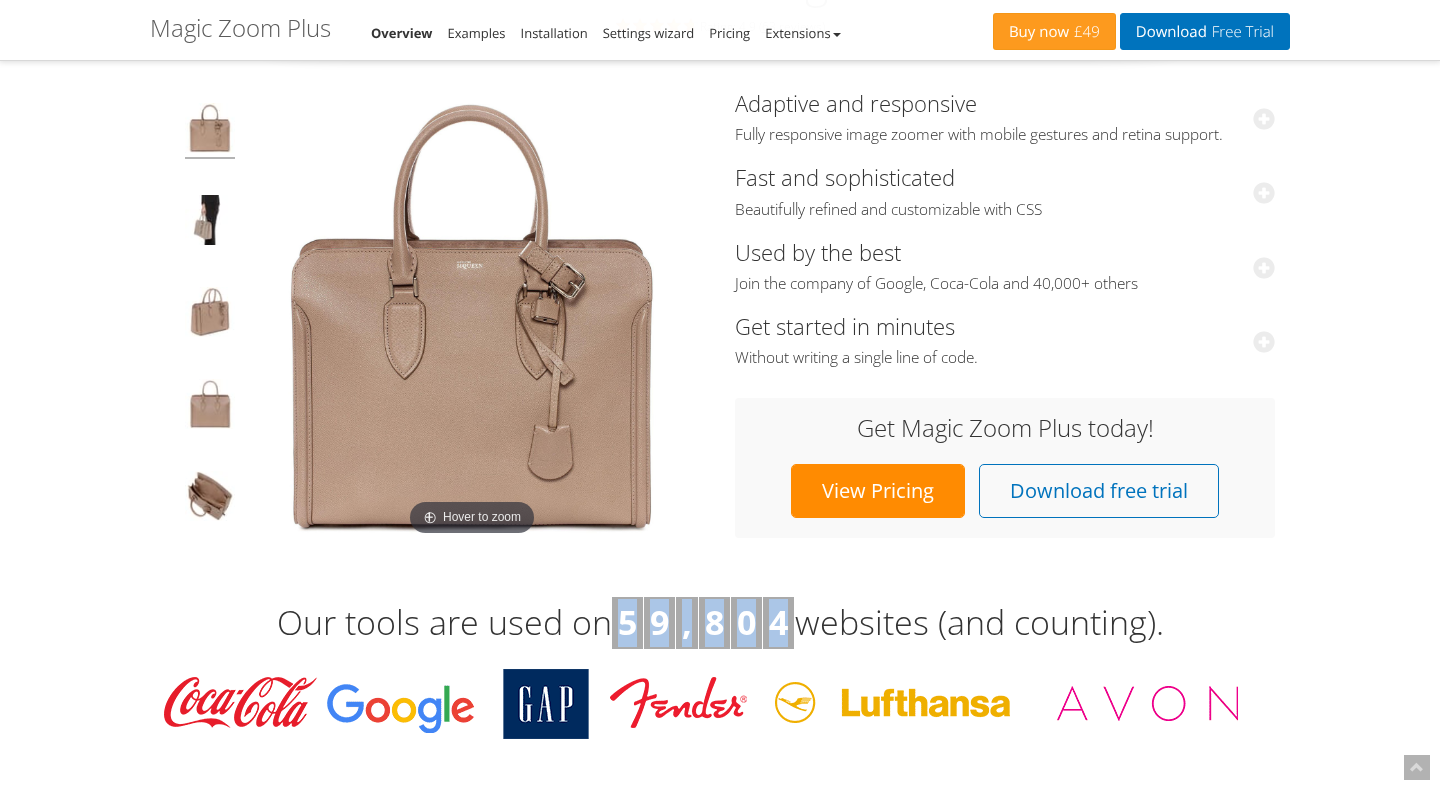 click on "5 9 , 8 0 4" at bounding box center (703, 622) 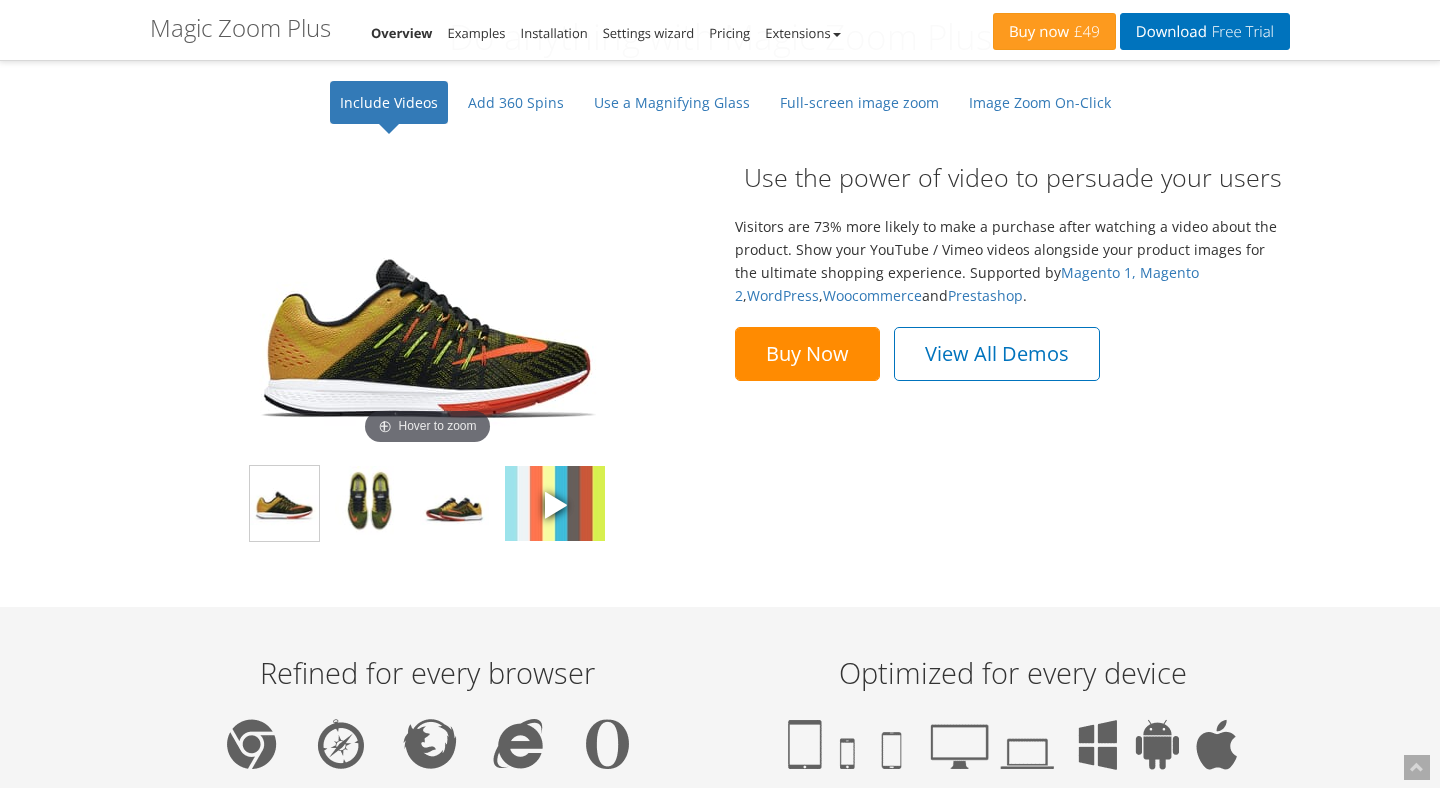 scroll, scrollTop: 2180, scrollLeft: 0, axis: vertical 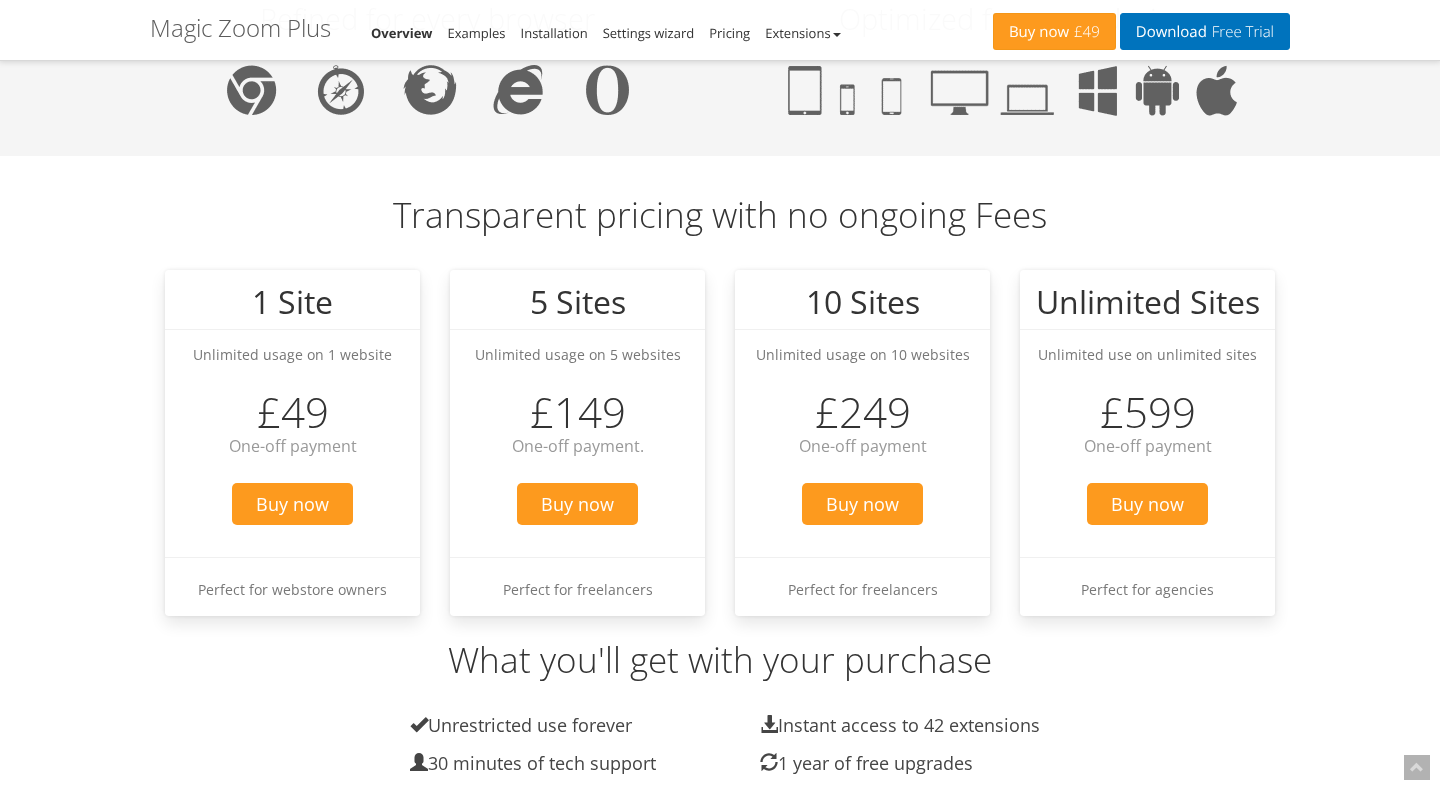 click on "Magic Zoom Plus   Magic Zoom   Magic Scroll   Magic 360   Magic Slideshow   Magic Thumb    Contact   My Account   Buy now  £49   Download  Free Trial Magic Zoom Plus Overview Examples Installation Settings wizard Pricing Extensions  Magic Zoom Plus for Magento Magic Zoom Plus for WooCommerce Magic Zoom Plus for PrestaShop Magic Zoom Plus for Shopify Magic Zoom Plus for OpenCart Magic Zoom Plus for CS-Cart Magic Zoom Plus for X-Cart Magic Zoom Plus for Zen Cart Magic Zoom Plus for WordPress Magic Zoom Plus for WP e-Commerce Magic Zoom Plus for Jigoshop Magic Zoom Plus for Joomla Magic Zoom Plus for VirtueMart Magic Zoom Plus for HikaShop Magic Zoom Plus for redSHOP Magic Zoom Plus for OXID Magic Zoom Plus for Volusion Magic Zoom Plus for Bigcommerce Magic Zoom Plus for Squarespace Magic Zoom Plus for ECWID Magic Zoom Plus for ShopSite Magic Zoom Plus for osCommerce Magic Zoom Plus for CubeCart Magic Zoom Plus for xt:Commerce Magic Zoom Plus for Miva Merchant Magic Zoom Plus for e-vendo )" at bounding box center [720, 8077] 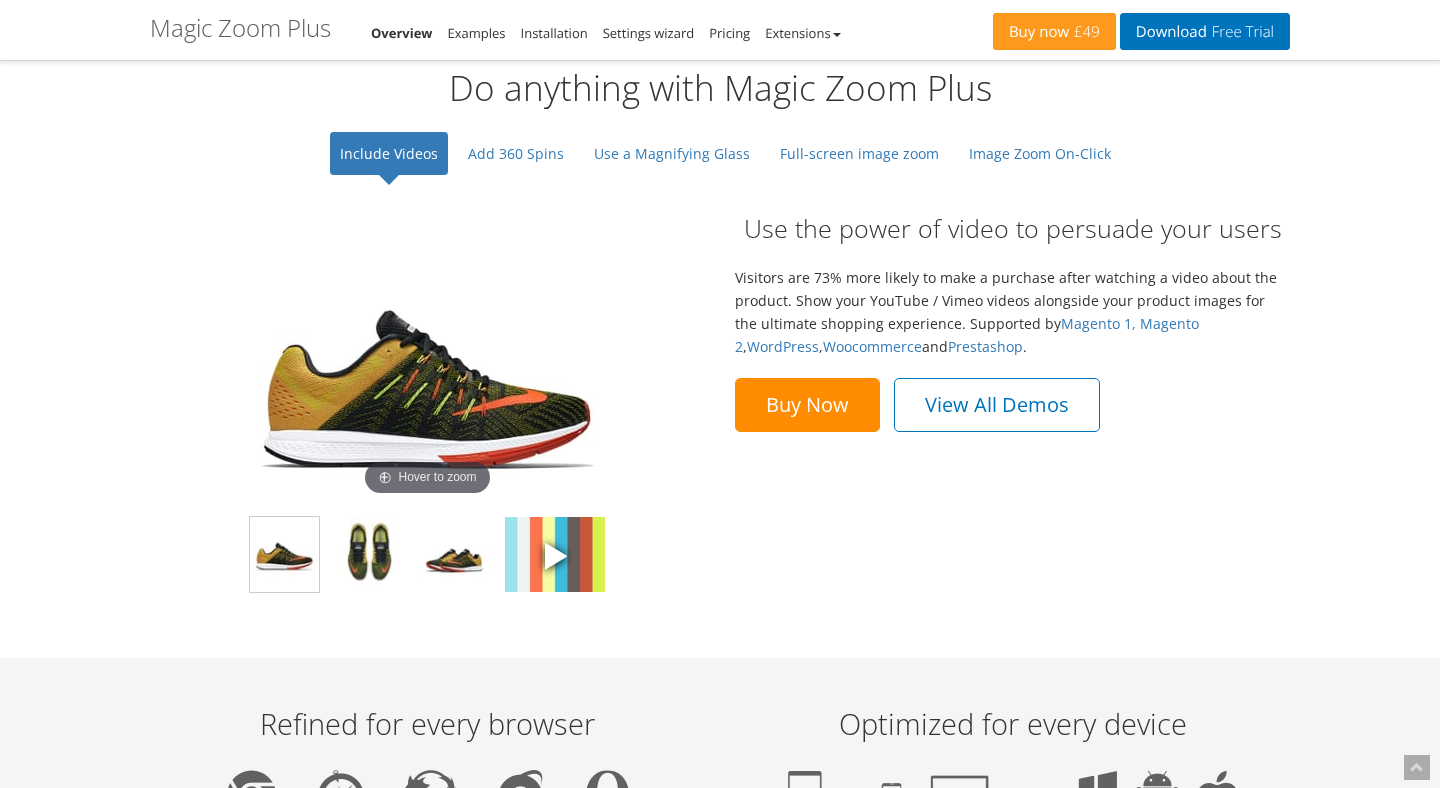 scroll, scrollTop: 1392, scrollLeft: 0, axis: vertical 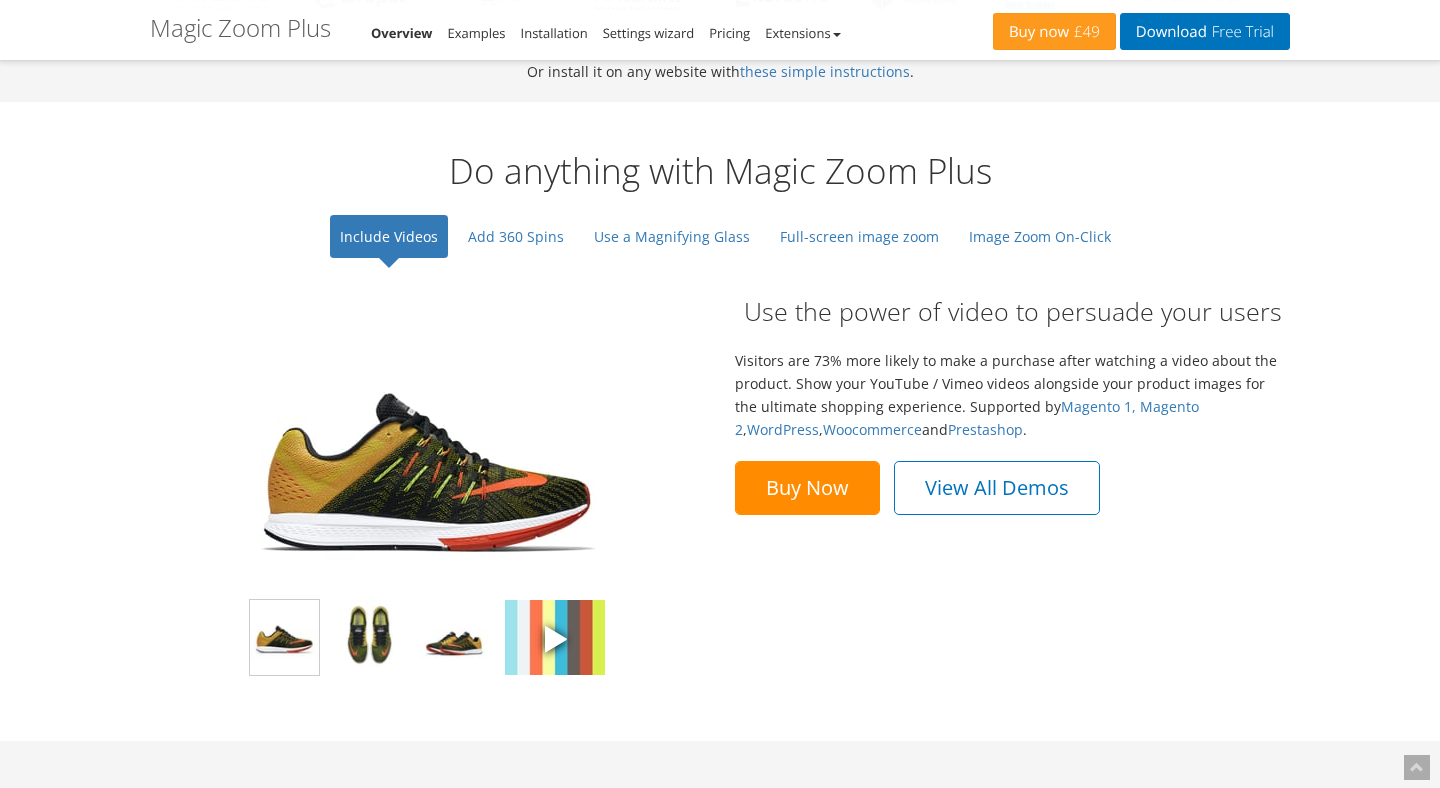 click on "Click to expand                               Use the power of video to persuade your users  Visitors are 73% more likely to make a purchase after watching a video about the product. Show your YouTube / Vimeo videos alongside your product images for the ultimate shopping experience. Supported by  Magento 1, Magento 2 ,  WordPress ,  Woocommerce  and  Prestashop . Buy Now   View All Demos" at bounding box center (720, 497) 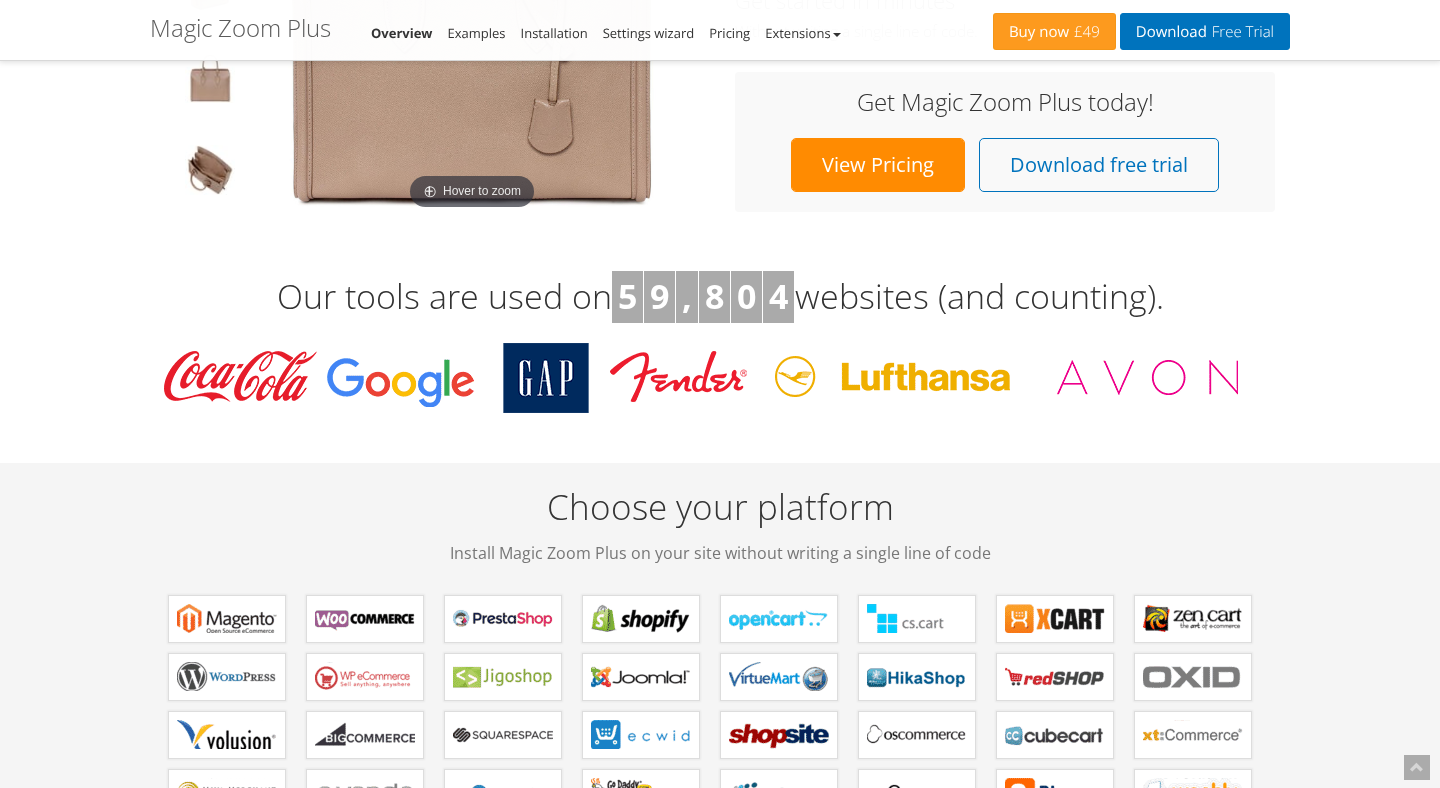 scroll, scrollTop: 535, scrollLeft: 0, axis: vertical 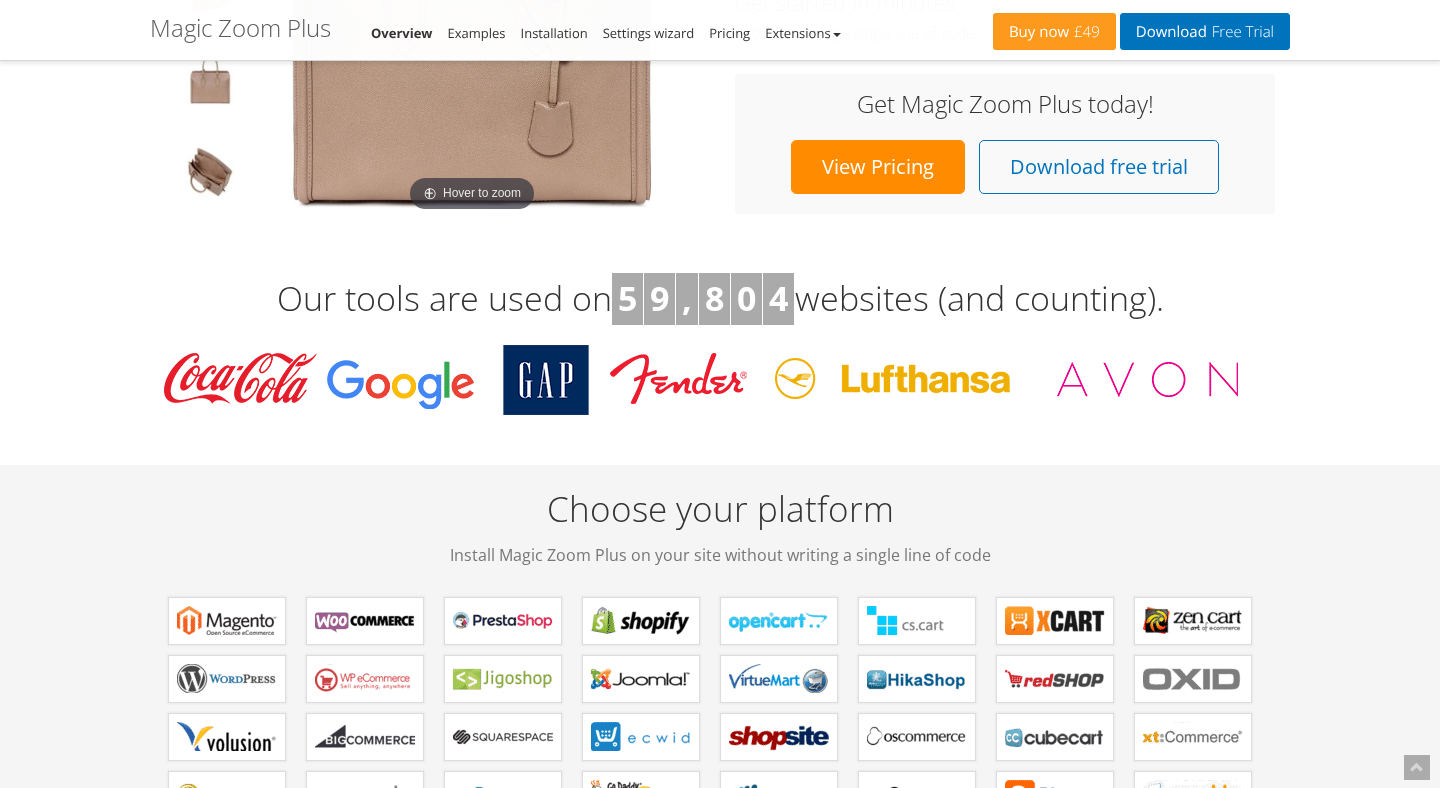 click on "Choose your platform  Install Magic Zoom Plus on your site without writing a single line of code" at bounding box center (720, 525) 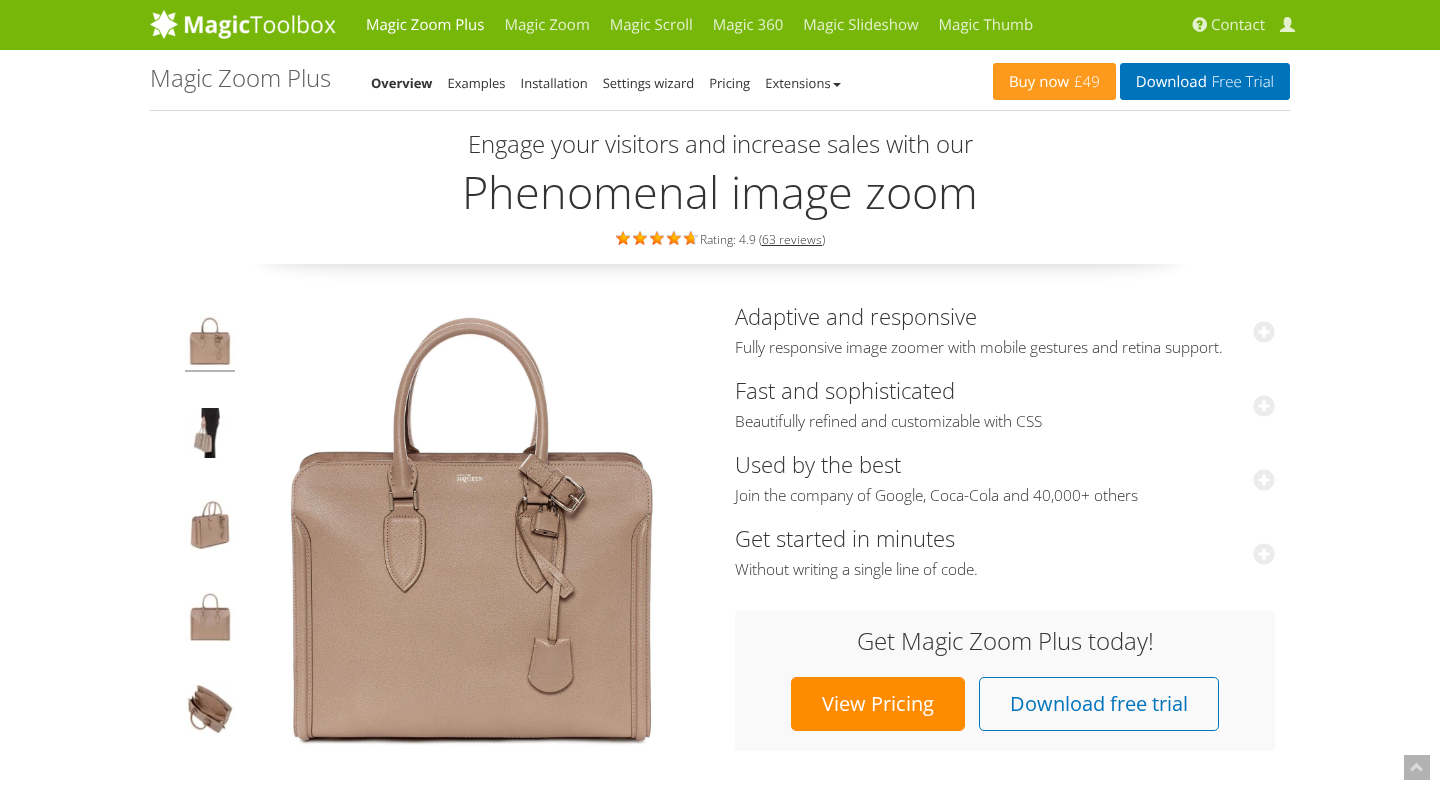 scroll, scrollTop: 535, scrollLeft: 0, axis: vertical 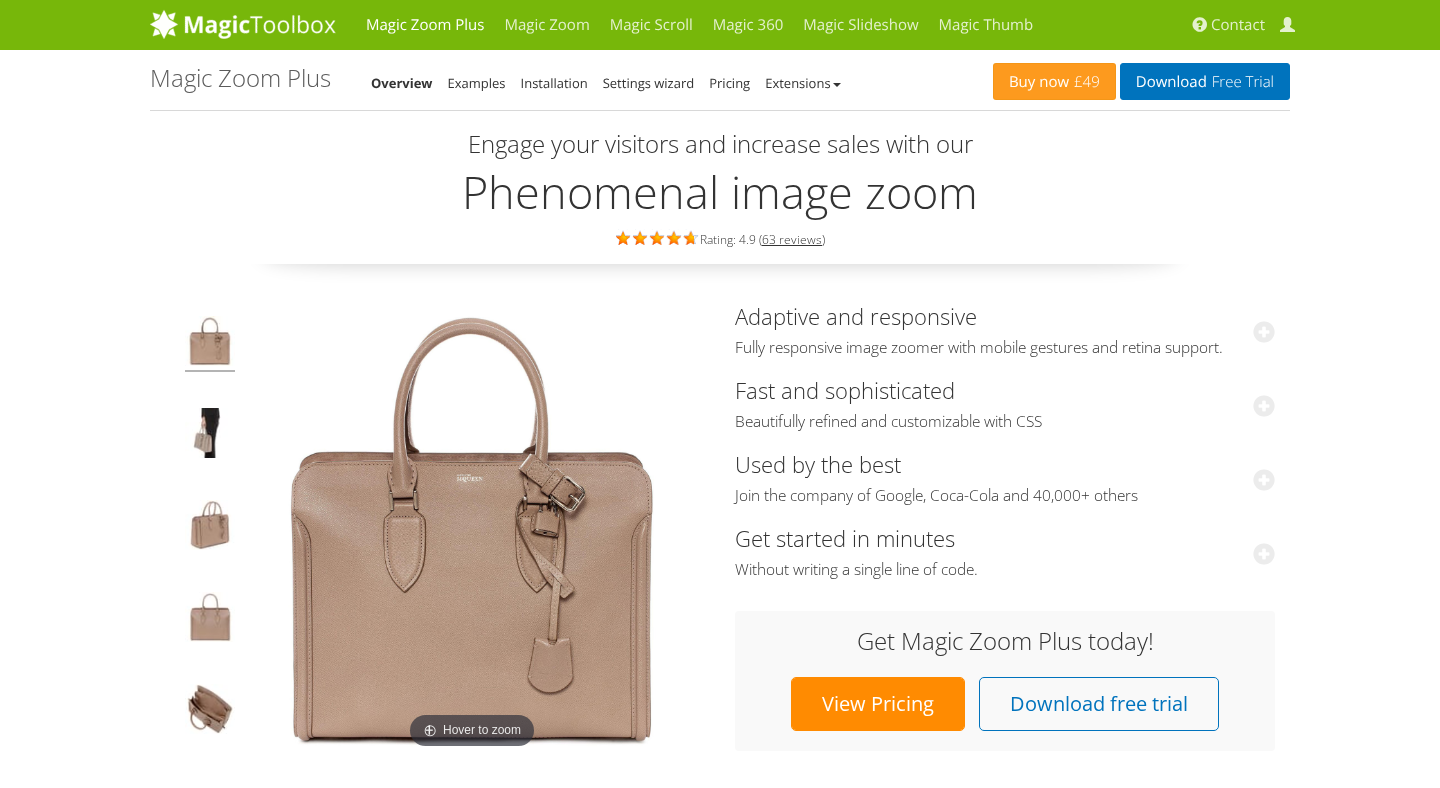 click on "Hover to zoom" at bounding box center [435, 532] 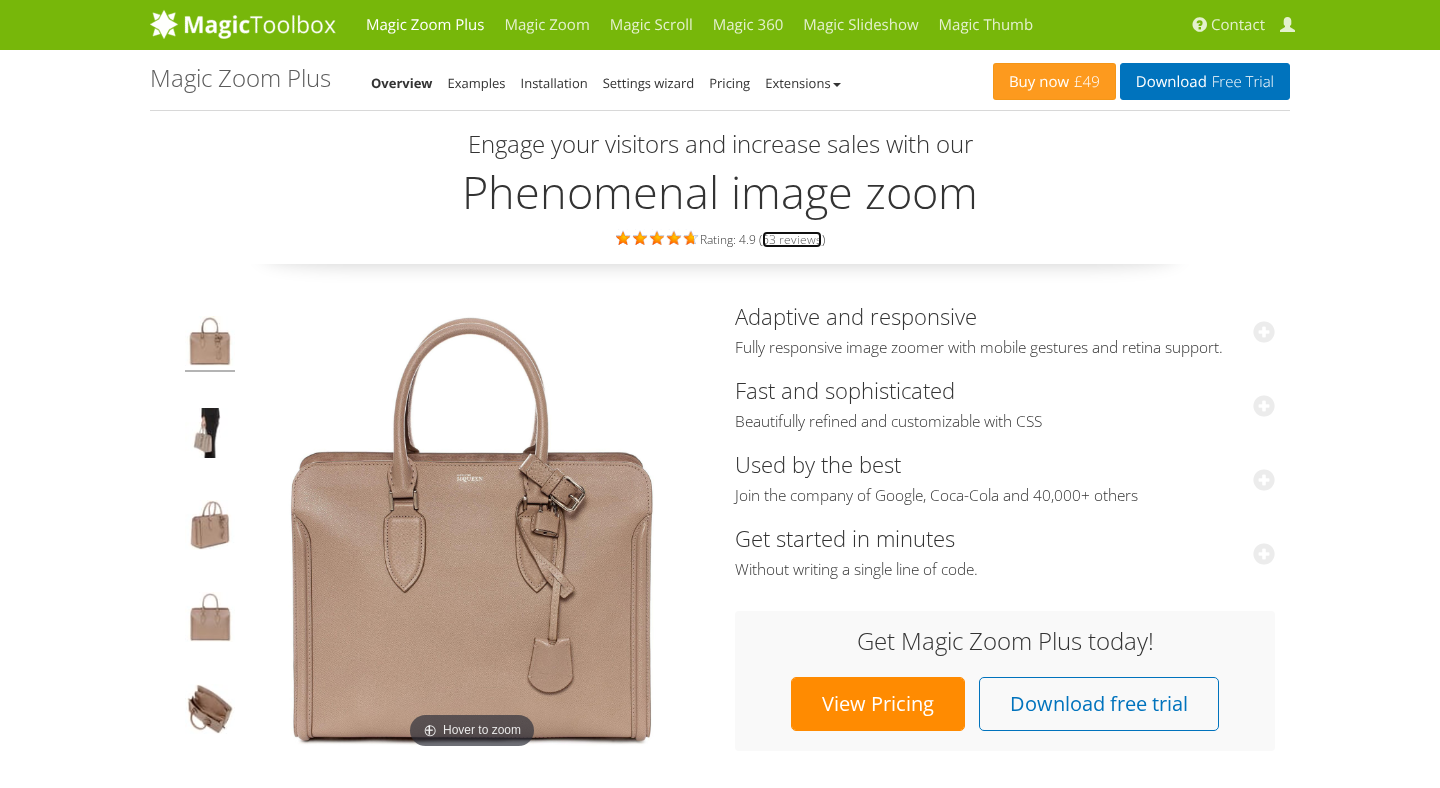 click on "63 reviews" at bounding box center (792, 239) 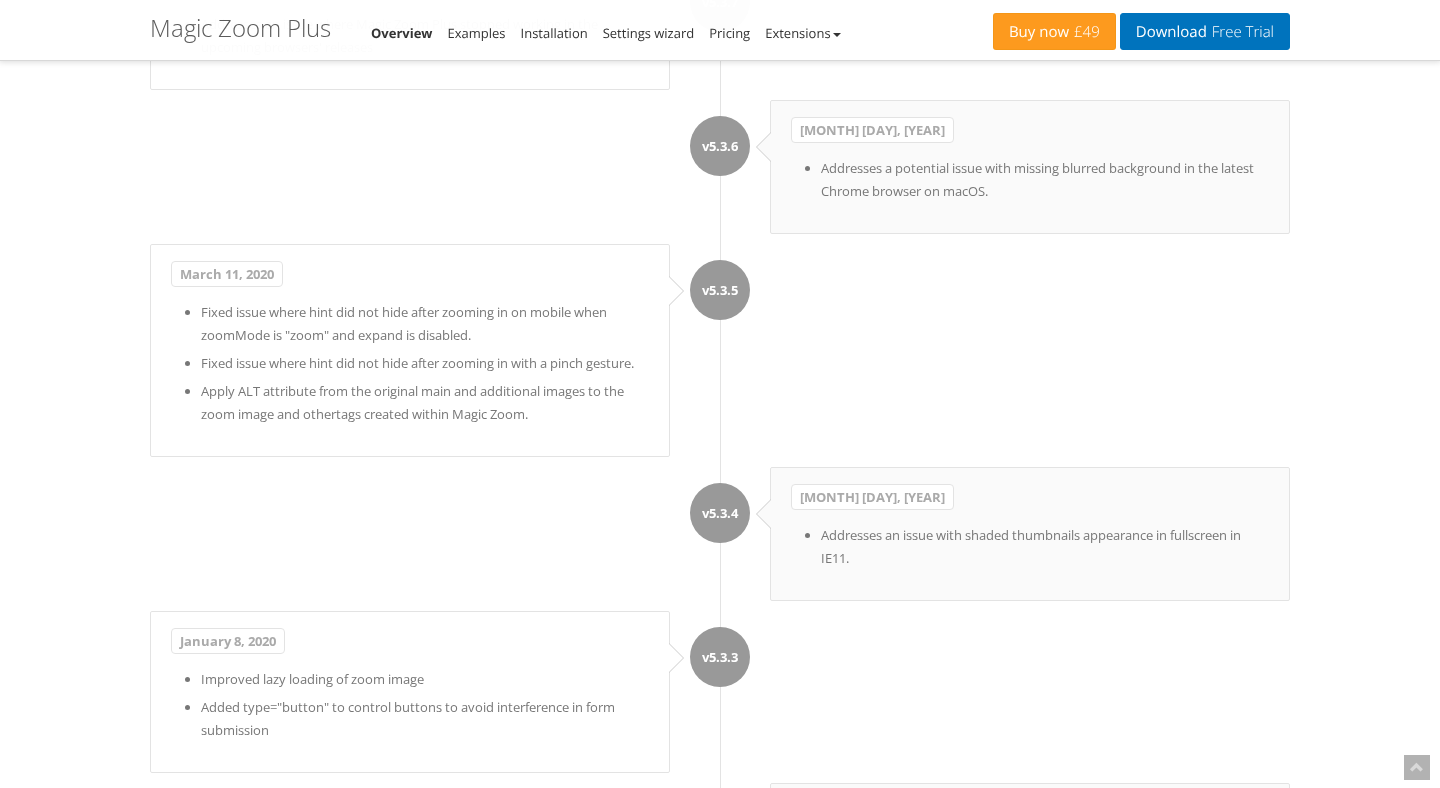 scroll, scrollTop: 7294, scrollLeft: 0, axis: vertical 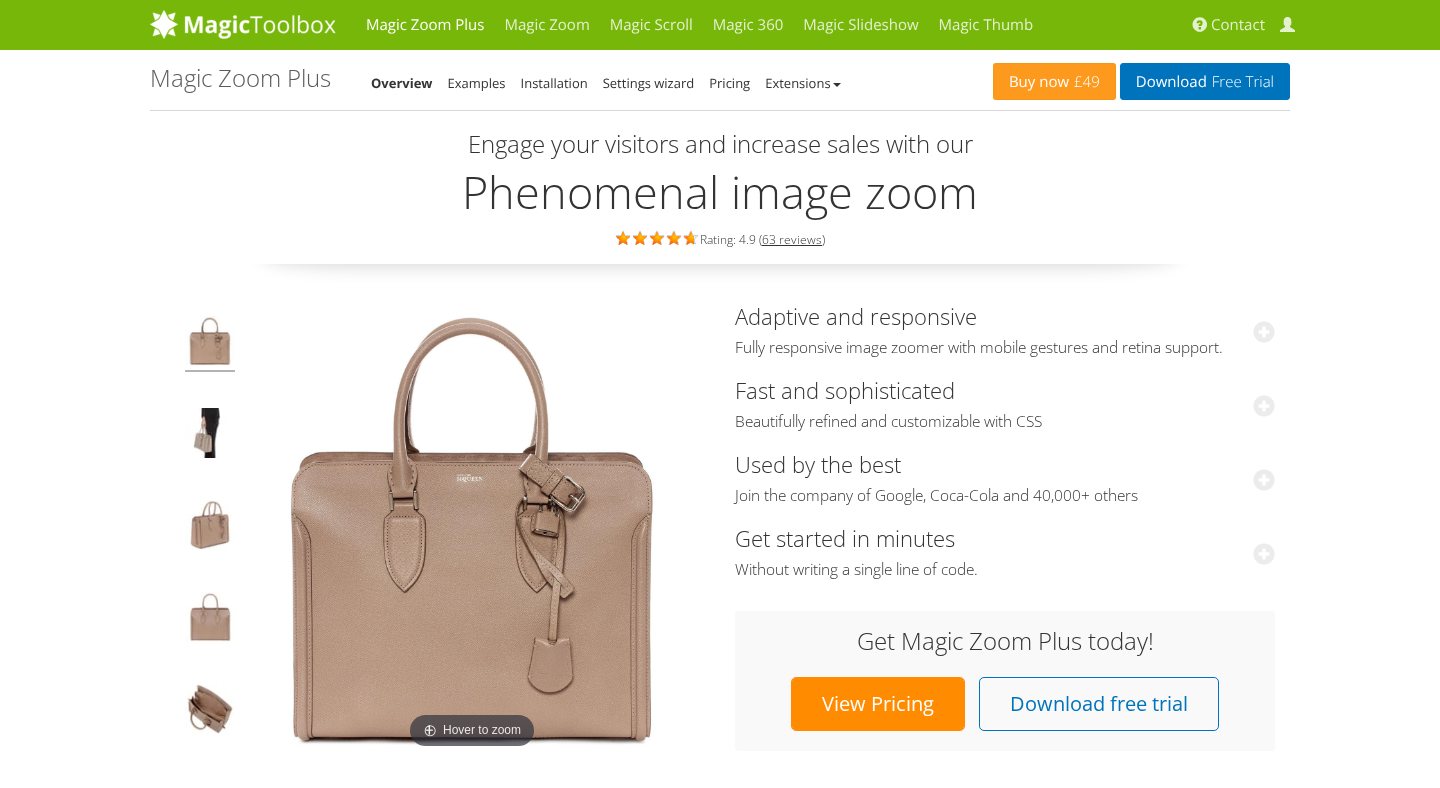 click on "Rating: 4.9 ( 63 reviews )" at bounding box center [720, 238] 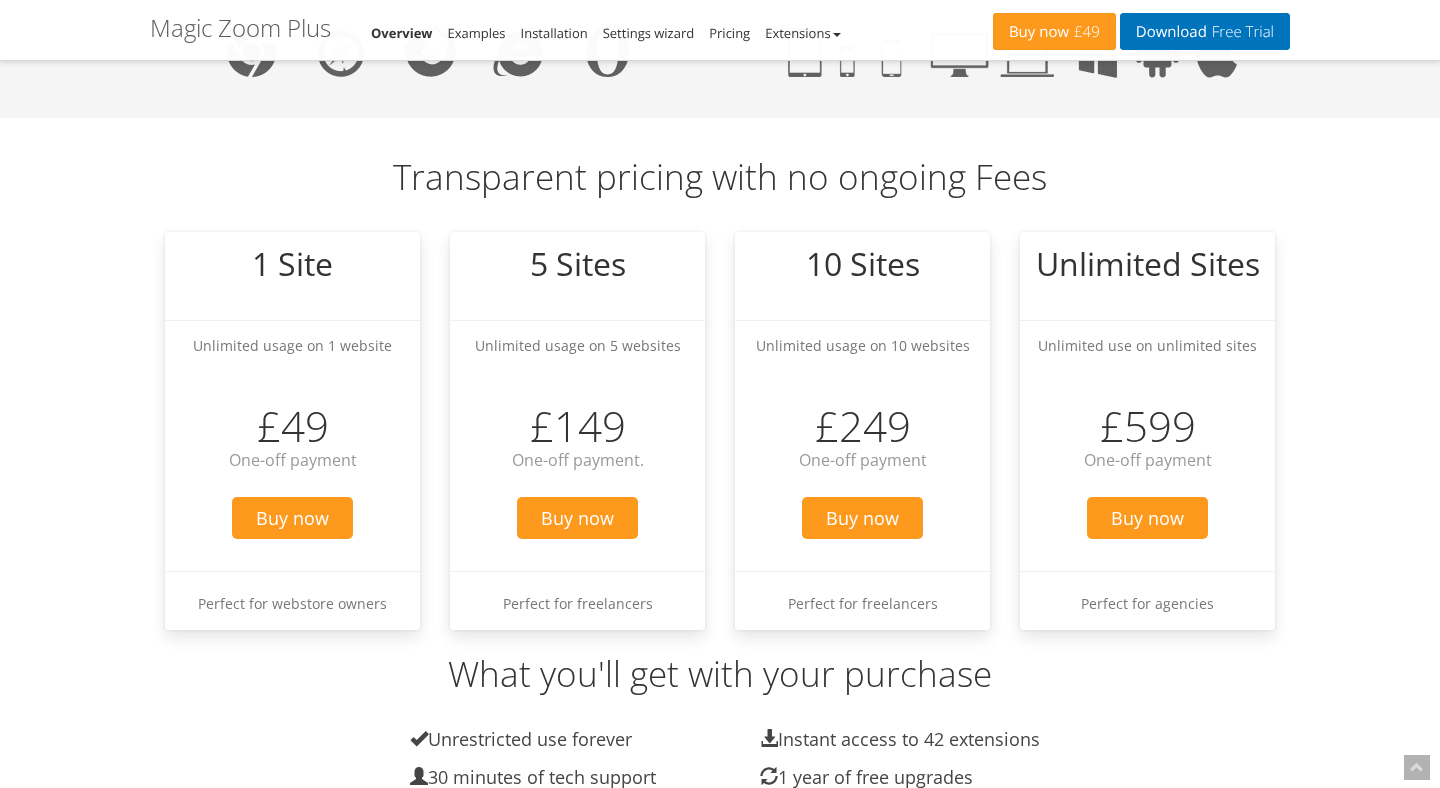 scroll, scrollTop: 2217, scrollLeft: 0, axis: vertical 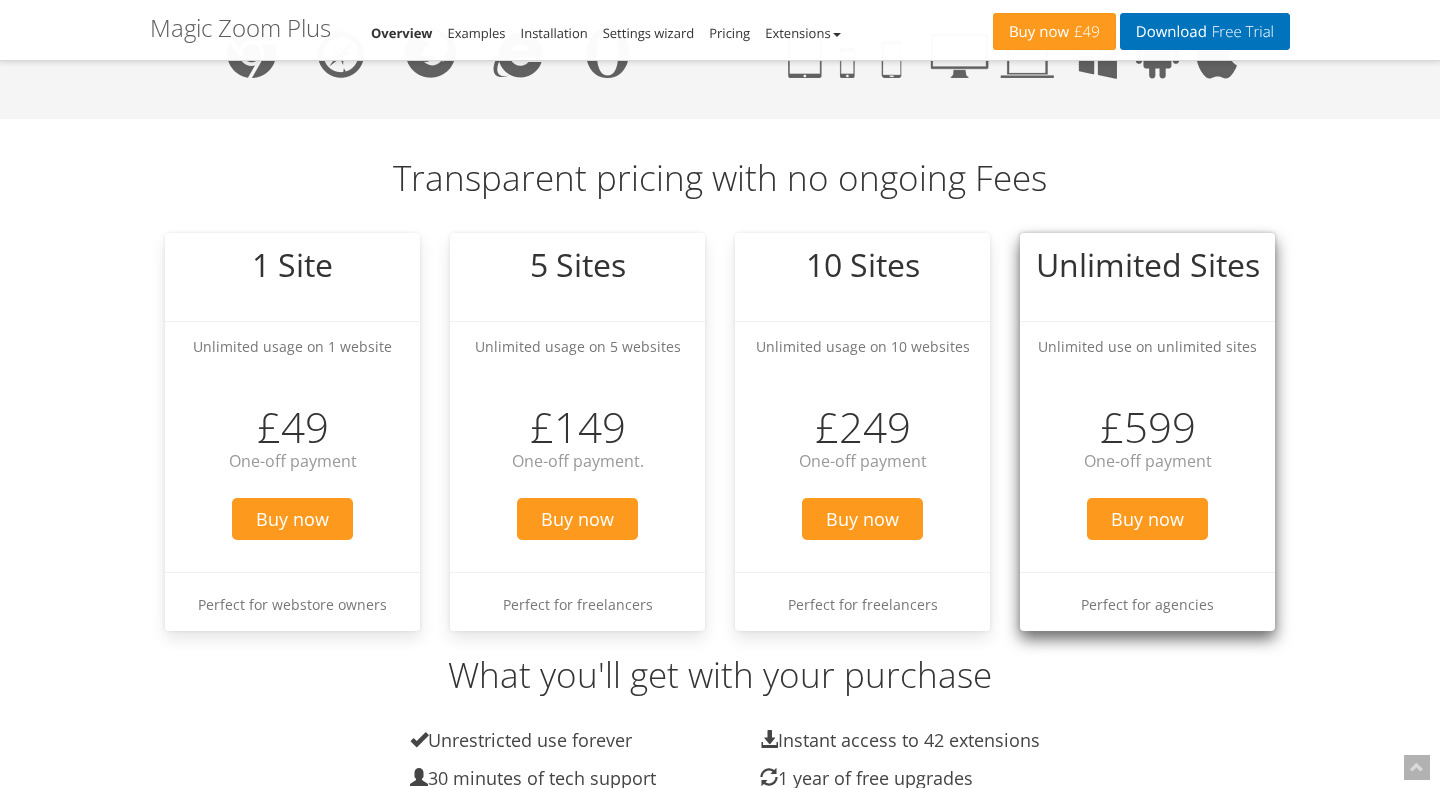 click on "Magic Zoom Plus   Magic Zoom   Magic Scroll   Magic 360   Magic Slideshow   Magic Thumb    Contact   My Account   Buy now  £49   Download  Free Trial Magic Zoom Plus Overview Examples Installation Settings wizard Pricing Extensions  Magic Zoom Plus for Magento Magic Zoom Plus for WooCommerce Magic Zoom Plus for PrestaShop Magic Zoom Plus for Shopify Magic Zoom Plus for OpenCart Magic Zoom Plus for CS-Cart Magic Zoom Plus for X-Cart Magic Zoom Plus for Zen Cart Magic Zoom Plus for WordPress Magic Zoom Plus for WP e-Commerce Magic Zoom Plus for Jigoshop Magic Zoom Plus for Joomla Magic Zoom Plus for VirtueMart Magic Zoom Plus for HikaShop Magic Zoom Plus for redSHOP Magic Zoom Plus for OXID Magic Zoom Plus for Volusion Magic Zoom Plus for Bigcommerce Magic Zoom Plus for Squarespace Magic Zoom Plus for ECWID Magic Zoom Plus for ShopSite Magic Zoom Plus for osCommerce Magic Zoom Plus for CubeCart Magic Zoom Plus for xt:Commerce Magic Zoom Plus for Miva Merchant Magic Zoom Plus for e-vendo )" at bounding box center [720, 8066] 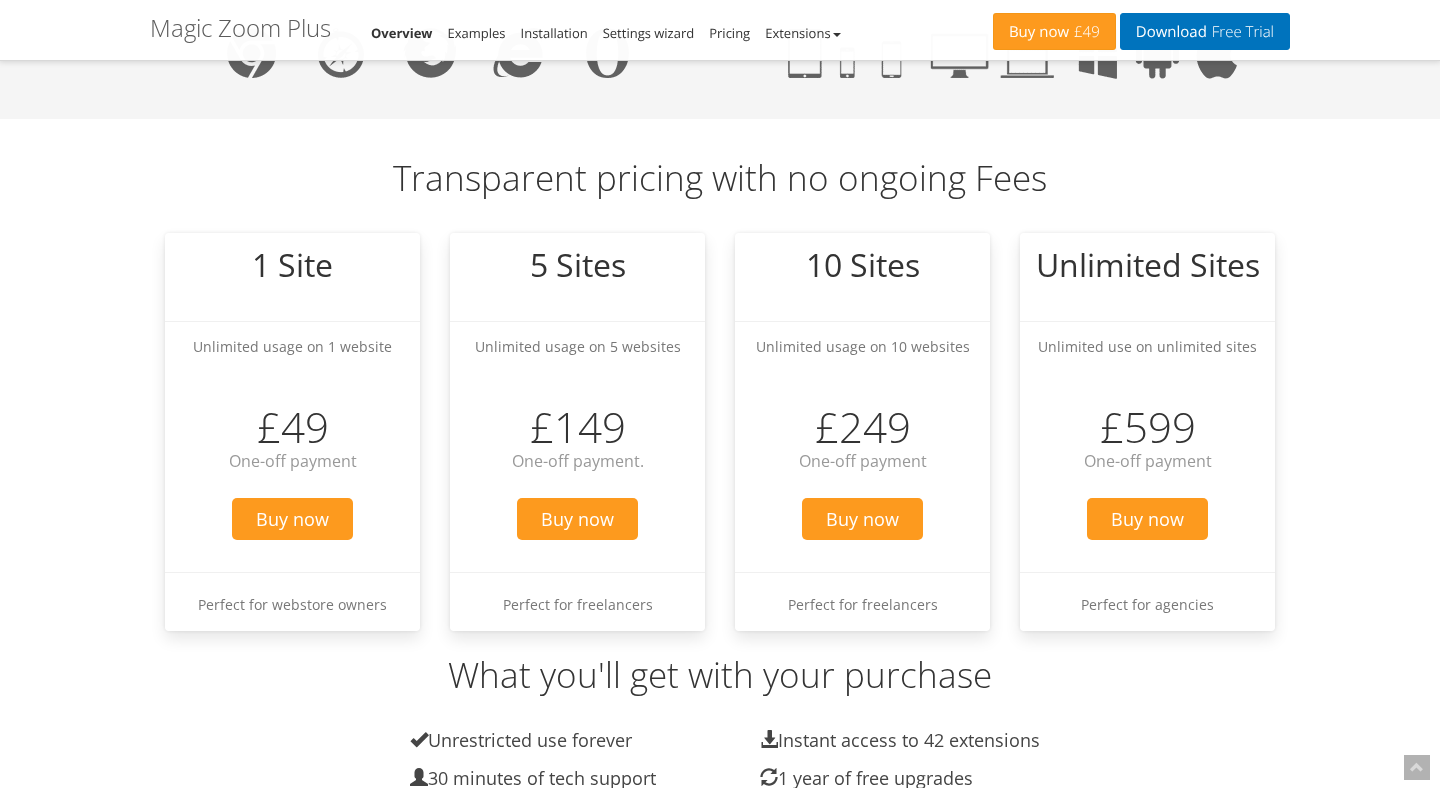 click on "Magic Zoom Plus   Magic Zoom   Magic Scroll   Magic 360   Magic Slideshow   Magic Thumb    Contact   My Account   Buy now  £49   Download  Free Trial Magic Zoom Plus Overview Examples Installation Settings wizard Pricing Extensions  Magic Zoom Plus for Magento Magic Zoom Plus for WooCommerce Magic Zoom Plus for PrestaShop Magic Zoom Plus for Shopify Magic Zoom Plus for OpenCart Magic Zoom Plus for CS-Cart Magic Zoom Plus for X-Cart Magic Zoom Plus for Zen Cart Magic Zoom Plus for WordPress Magic Zoom Plus for WP e-Commerce Magic Zoom Plus for Jigoshop Magic Zoom Plus for Joomla Magic Zoom Plus for VirtueMart Magic Zoom Plus for HikaShop Magic Zoom Plus for redSHOP Magic Zoom Plus for OXID Magic Zoom Plus for Volusion Magic Zoom Plus for Bigcommerce Magic Zoom Plus for Squarespace Magic Zoom Plus for ECWID Magic Zoom Plus for ShopSite Magic Zoom Plus for osCommerce Magic Zoom Plus for CubeCart Magic Zoom Plus for xt:Commerce Magic Zoom Plus for Miva Merchant Magic Zoom Plus for e-vendo )" at bounding box center [720, 8066] 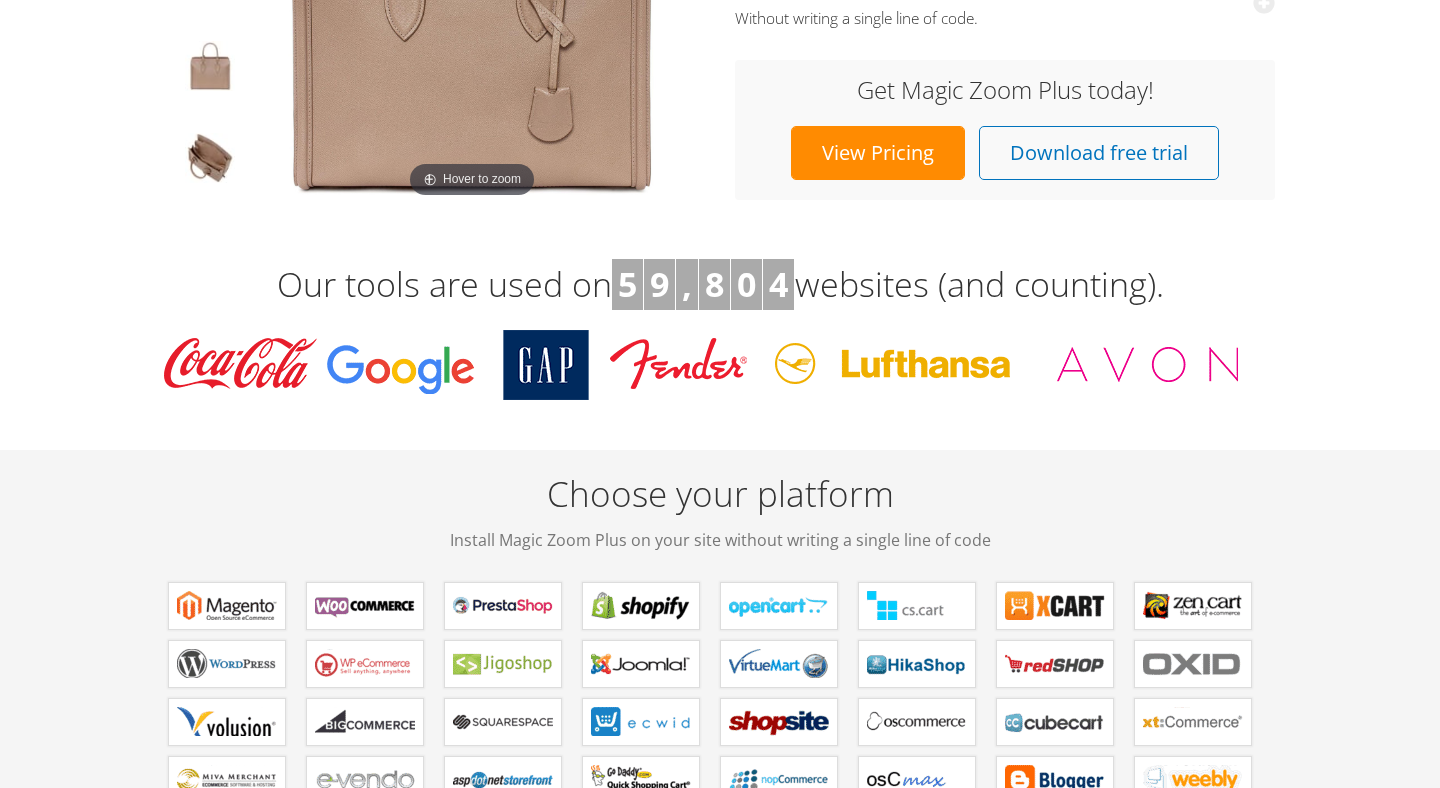scroll, scrollTop: 0, scrollLeft: 0, axis: both 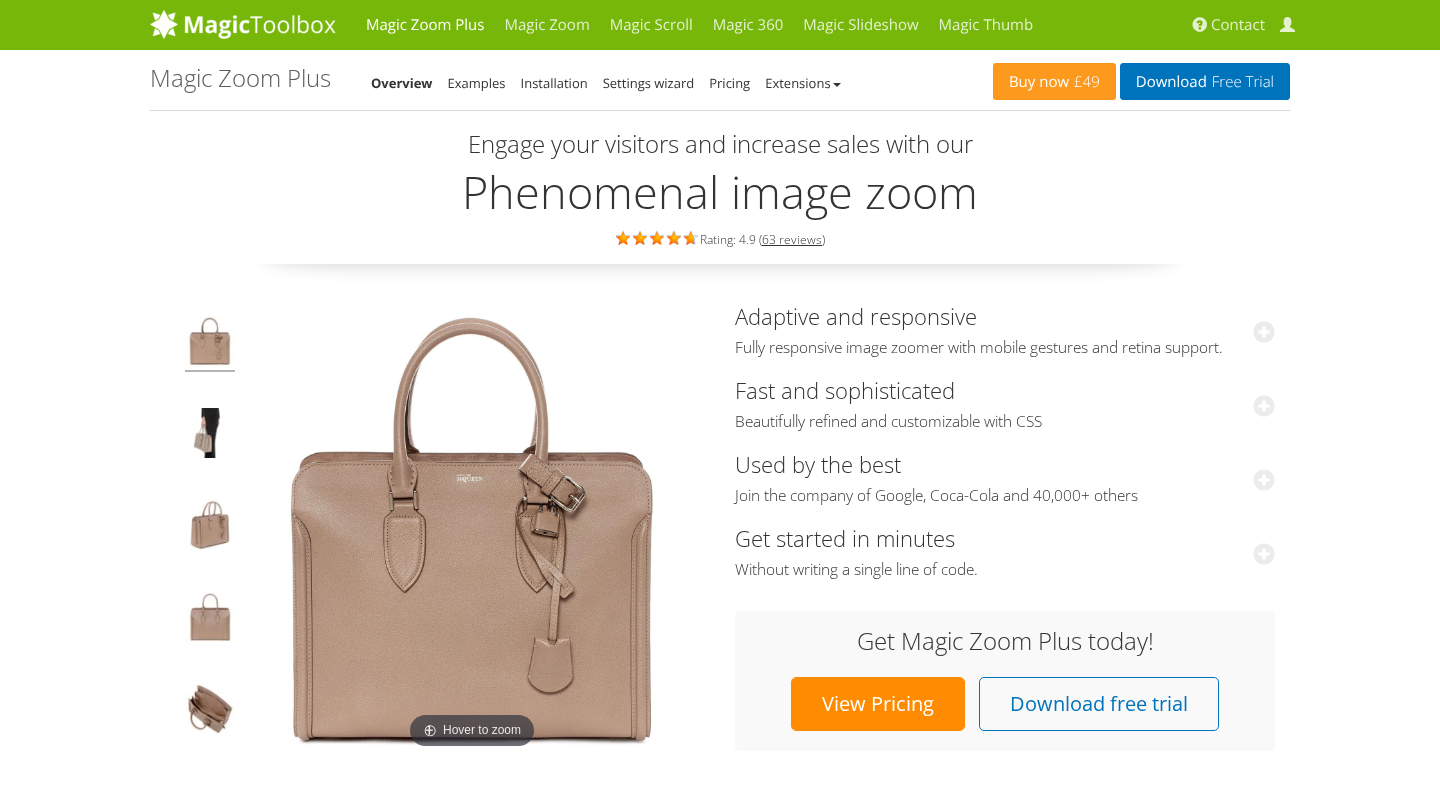 click on "Magic Zoom Plus   Magic Zoom   Magic Scroll   Magic 360   Magic Slideshow   Magic Thumb    Contact   My Account   Buy now  £49   Download  Free Trial Magic Zoom Plus Overview Examples Installation Settings wizard Pricing Extensions  Magic Zoom Plus for Magento Magic Zoom Plus for WooCommerce Magic Zoom Plus for PrestaShop Magic Zoom Plus for Shopify Magic Zoom Plus for OpenCart Magic Zoom Plus for CS-Cart Magic Zoom Plus for X-Cart Magic Zoom Plus for Zen Cart Magic Zoom Plus for WordPress Magic Zoom Plus for WP e-Commerce Magic Zoom Plus for Jigoshop Magic Zoom Plus for Joomla Magic Zoom Plus for VirtueMart Magic Zoom Plus for HikaShop Magic Zoom Plus for redSHOP Magic Zoom Plus for OXID Magic Zoom Plus for Volusion Magic Zoom Plus for Bigcommerce Magic Zoom Plus for Squarespace Magic Zoom Plus for ECWID Magic Zoom Plus for ShopSite Magic Zoom Plus for osCommerce Magic Zoom Plus for CubeCart Magic Zoom Plus for xt:Commerce Magic Zoom Plus for Miva Merchant Magic Zoom Plus for e-vendo )" at bounding box center (720, 10284) 